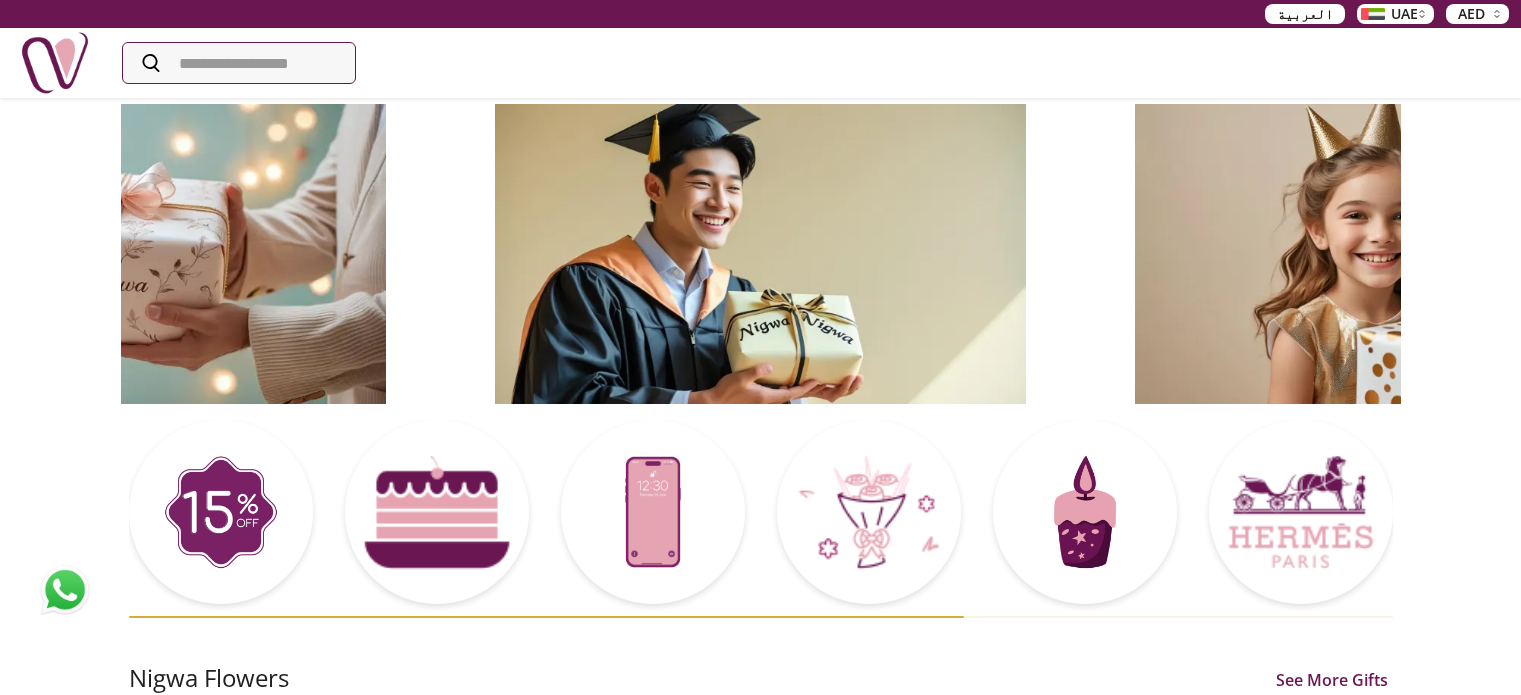 scroll, scrollTop: 496, scrollLeft: 0, axis: vertical 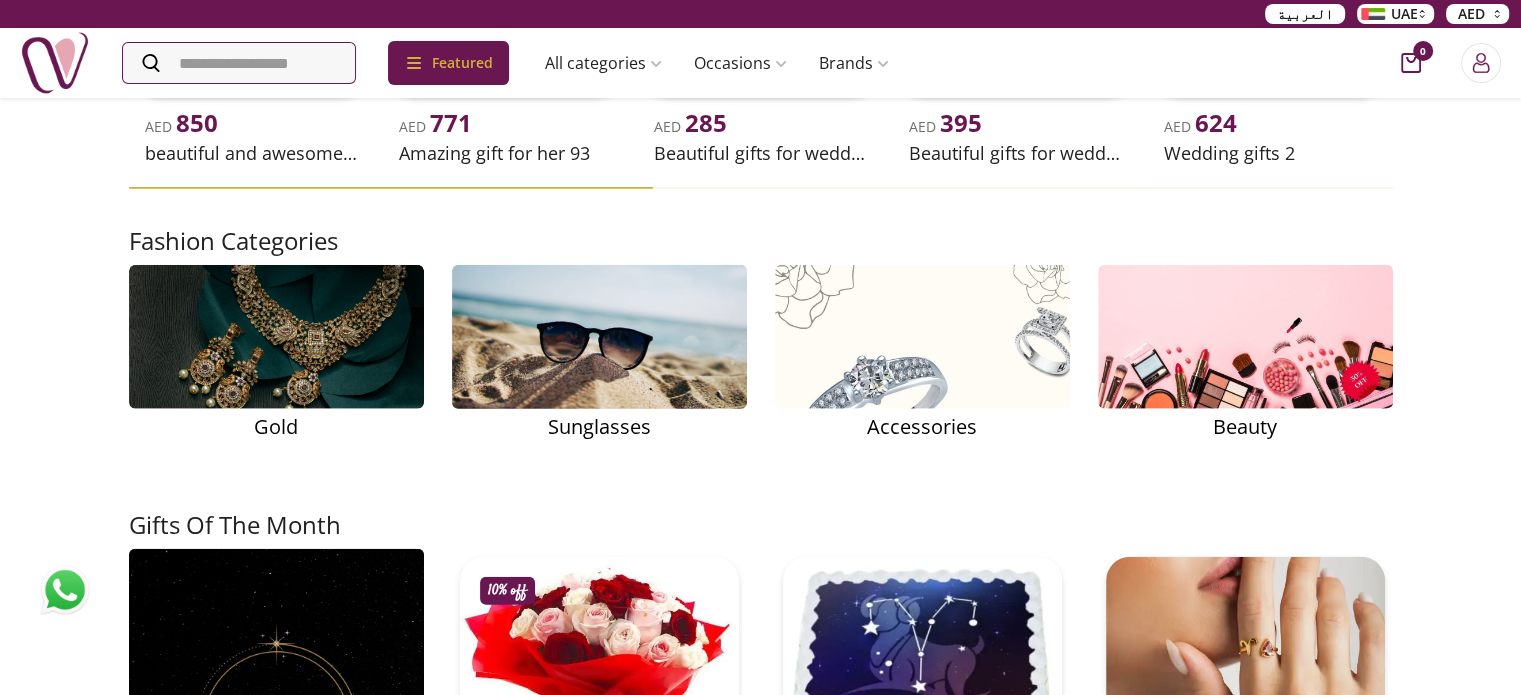 click at bounding box center (599, 337) 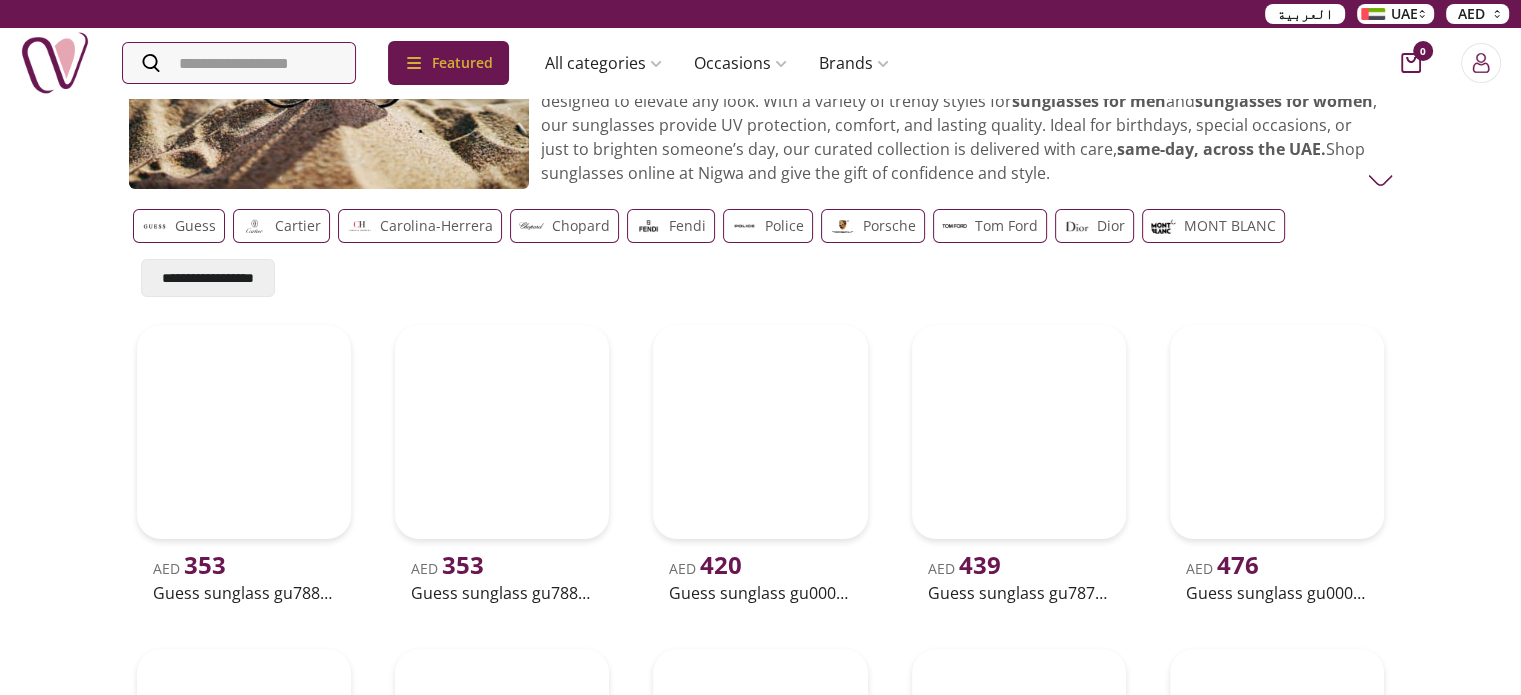 scroll, scrollTop: 0, scrollLeft: 0, axis: both 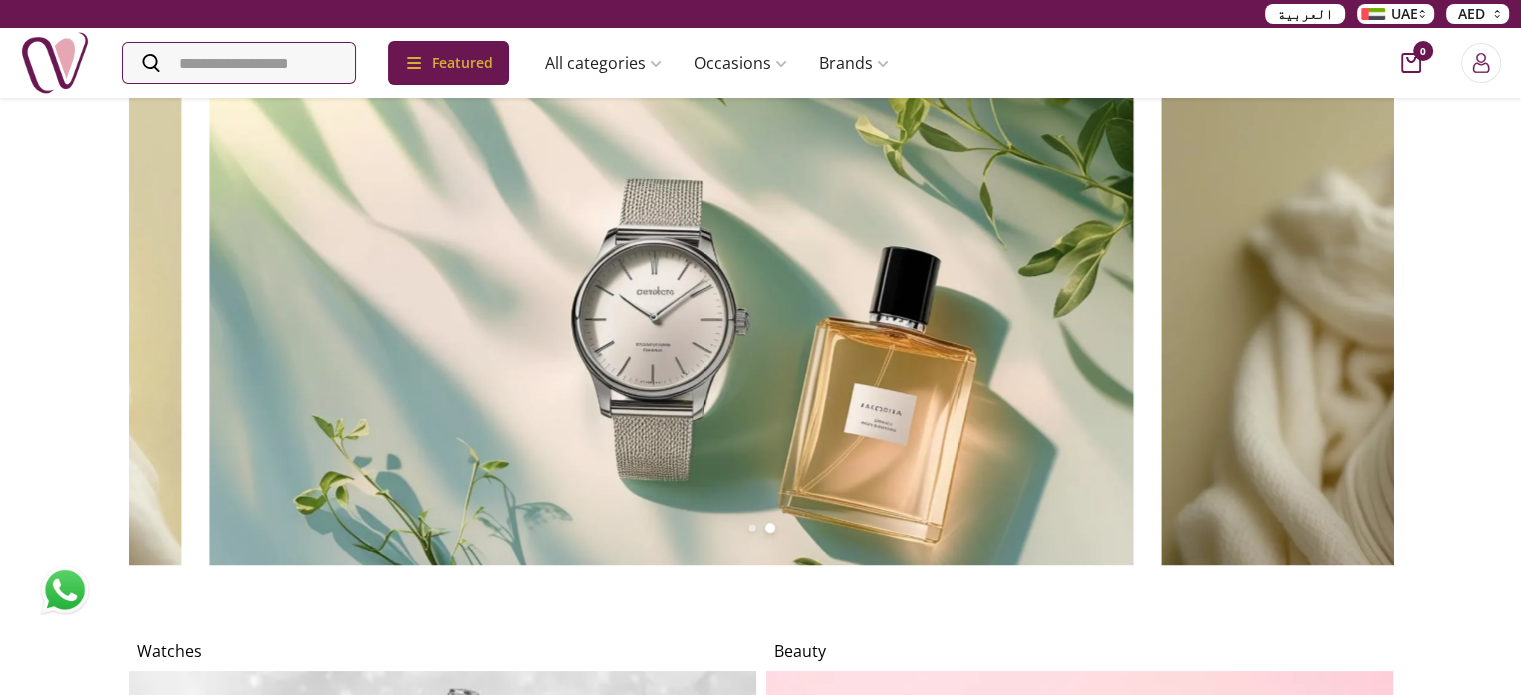 click at bounding box center (671, 304) 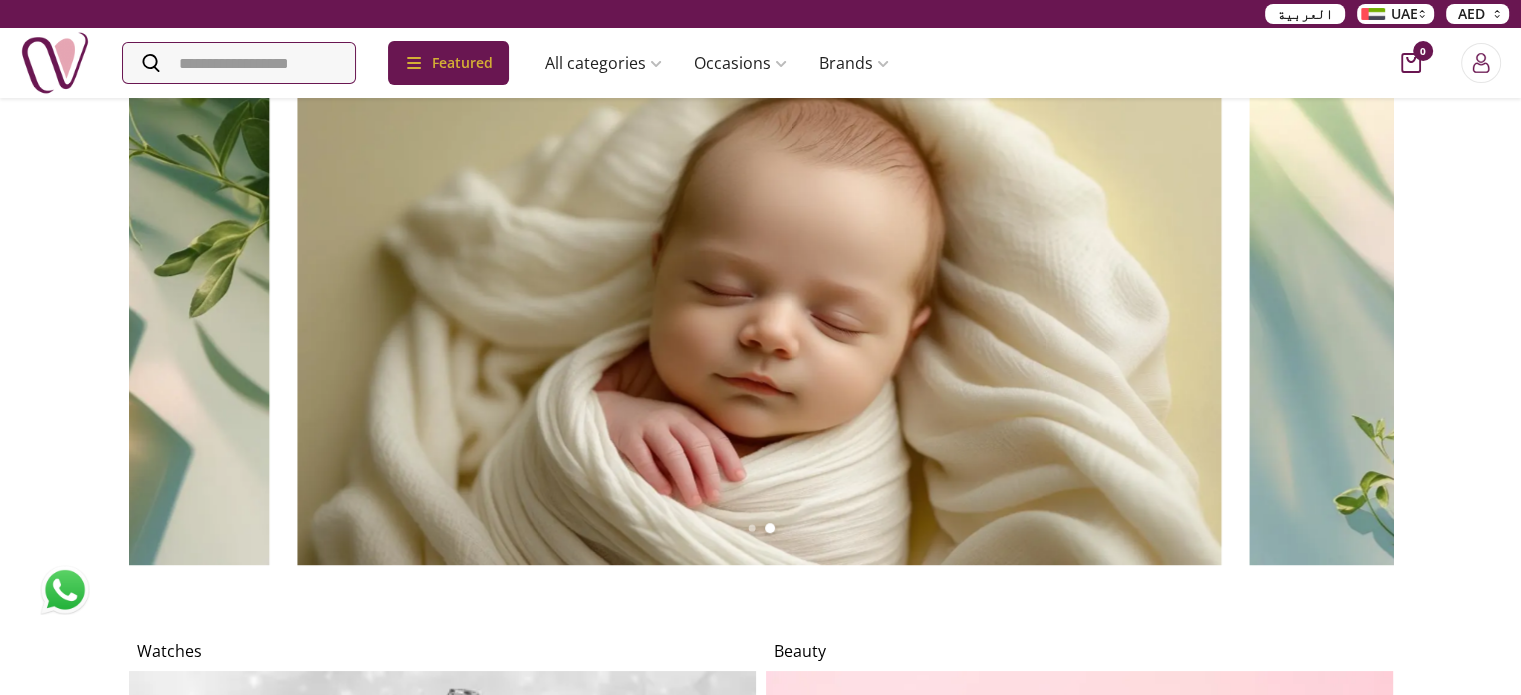 click on "Nigwa Nigwa Flowers See More Gifts - 8%   off AED   239 AED 259 Whispering whimsies AED   310 Lilies bouquet AED   399 Floral delight bag - 11%   off AED   399 AED 450 Hydrangeas, roses & lilies AED   210 Fushia fantasy Watches Beauty Eid Perfumes See More Gifts AED   175 Oud makki AED   150 Musk al abrar AED   150 Abrar oud makki AED   25 Oud AED   159 Shay oudh (abrar) Gift Ideas For Your Moments Graduation Happy Birthday Weddings Anniversary New Born Welcome Home Mother's Day Valentine's Day Shop By Category musk&bakhoor Healthy Home Baby Beauty Subscriptions Souvenirs Candles Balloons Accessories Plants Flower Emirati Gifts Kids Unique Watches Sunglasses Perfume Jewellery Electronics Edibles Gift Accessories Chocolate Cake Kids Baby Unique Gifts For Her See More Gifts AED   49 Fashion beauty eyeshadow palette - 70 color AED   450 Elegant flowers & gift bundle AED   220 Graduation bouquet - 9 products - 5%   off AED   345 AED 365 gifts for women mubkhara  with flowers 2 AED   1027 Police Dior Gucci Dior" at bounding box center (760, 3123) 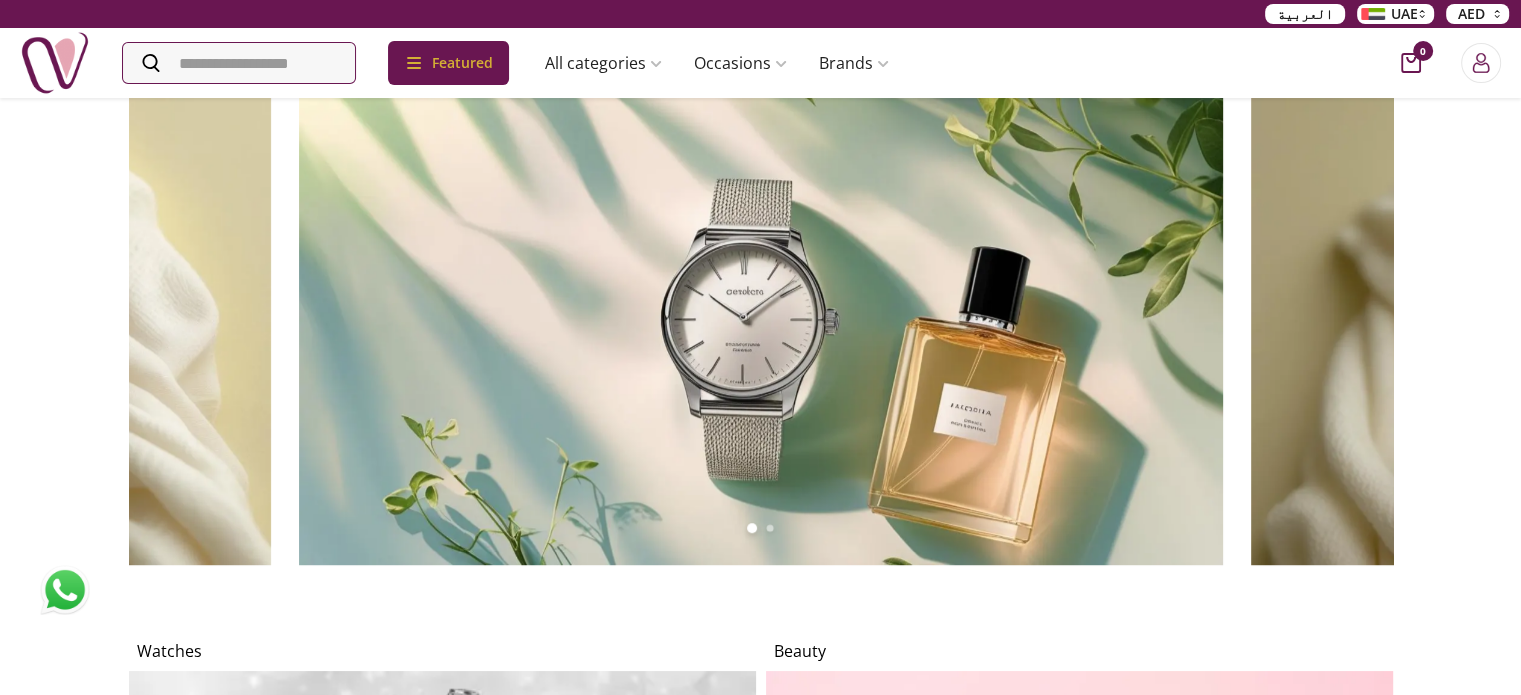 click on "Nigwa Nigwa Flowers See More Gifts - 8%   off AED   239 AED 259 Whispering whimsies AED   310 Lilies bouquet AED   399 Floral delight bag - 11%   off AED   399 AED 450 Hydrangeas, roses & lilies AED   210 Fushia fantasy Watches Beauty Eid Perfumes See More Gifts AED   175 Oud makki AED   150 Musk al abrar AED   150 Abrar oud makki AED   25 Oud AED   159 Shay oudh (abrar) Gift Ideas For Your Moments Graduation Happy Birthday Weddings Anniversary New Born Welcome Home Mother's Day Valentine's Day Shop By Category musk&bakhoor Healthy Home Baby Beauty Subscriptions Souvenirs Candles Balloons Accessories Plants Flower Emirati Gifts Kids Unique Watches Sunglasses Perfume Jewellery Electronics Edibles Gift Accessories Chocolate Cake Kids Baby Unique Gifts For Her See More Gifts AED   49 Fashion beauty eyeshadow palette - 70 color AED   450 Elegant flowers & gift bundle AED   220 Graduation bouquet - 9 products - 5%   off AED   345 AED 365 gifts for women mubkhara  with flowers 2 AED   1027 Police Dior Gucci Dior" at bounding box center (760, 3123) 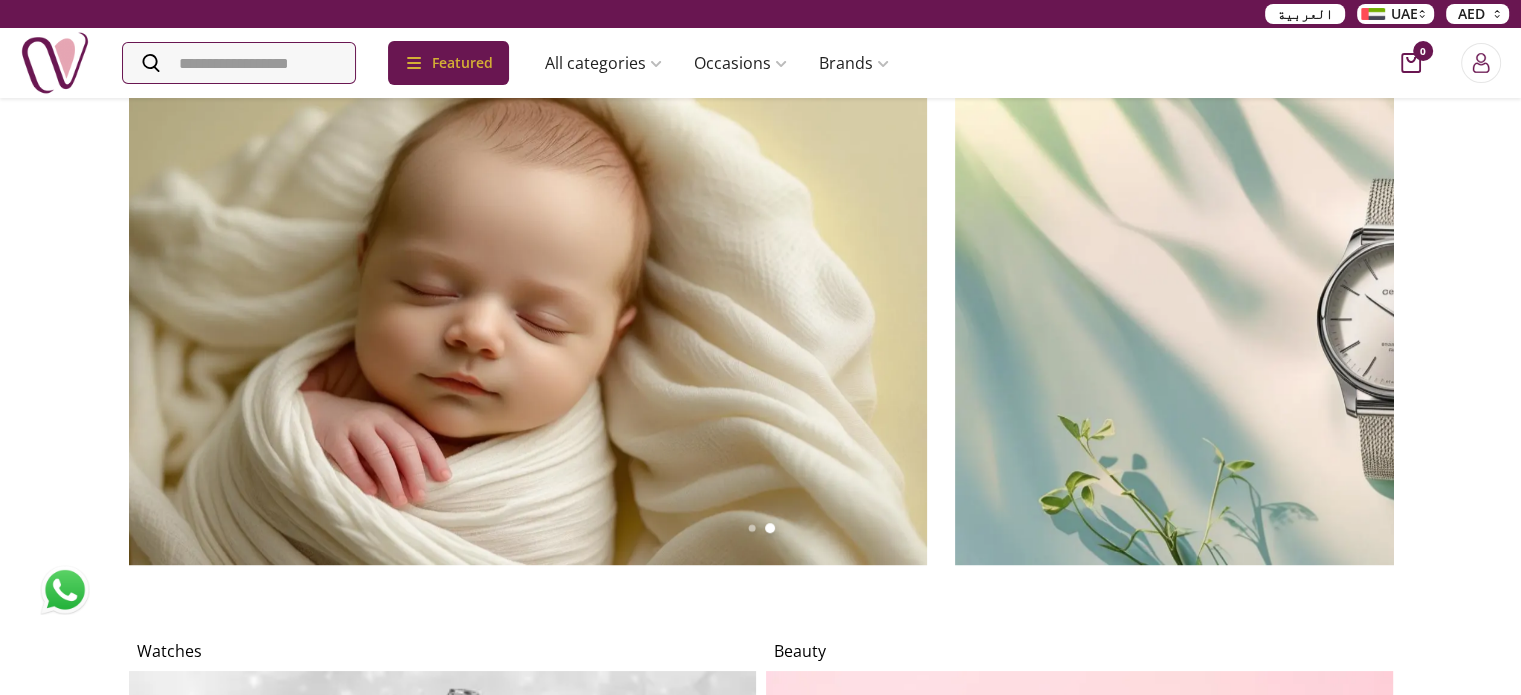click on "Nigwa Nigwa Flowers See More Gifts - 8%   off AED   239 AED 259 Whispering whimsies AED   310 Lilies bouquet AED   399 Floral delight bag - 11%   off AED   399 AED 450 Hydrangeas, roses & lilies AED   210 Fushia fantasy Watches Beauty Eid Perfumes See More Gifts AED   175 Oud makki AED   150 Musk al abrar AED   150 Abrar oud makki AED   25 Oud AED   159 Shay oudh (abrar) Gift Ideas For Your Moments Graduation Happy Birthday Weddings Anniversary New Born Welcome Home Mother's Day Valentine's Day Shop By Category musk&bakhoor Healthy Home Baby Beauty Subscriptions Souvenirs Candles Balloons Accessories Plants Flower Emirati Gifts Kids Unique Watches Sunglasses Perfume Jewellery Electronics Edibles Gift Accessories Chocolate Cake Kids Baby Unique Gifts For Her See More Gifts AED   49 Fashion beauty eyeshadow palette - 70 color AED   450 Elegant flowers & gift bundle AED   220 Graduation bouquet - 9 products - 5%   off AED   345 AED 365 gifts for women mubkhara  with flowers 2 AED   1027 Police Dior Gucci Dior" at bounding box center (760, 3123) 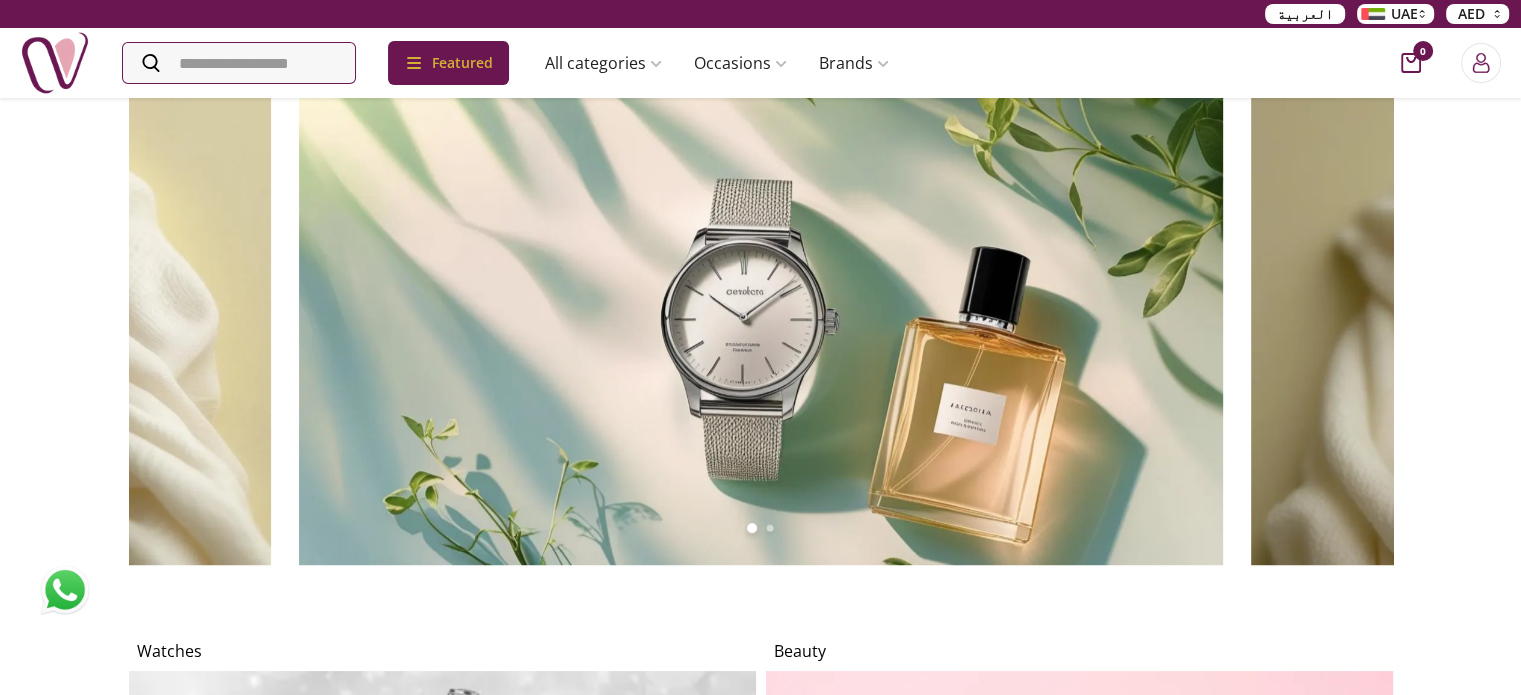 click at bounding box center (-2571, 305) 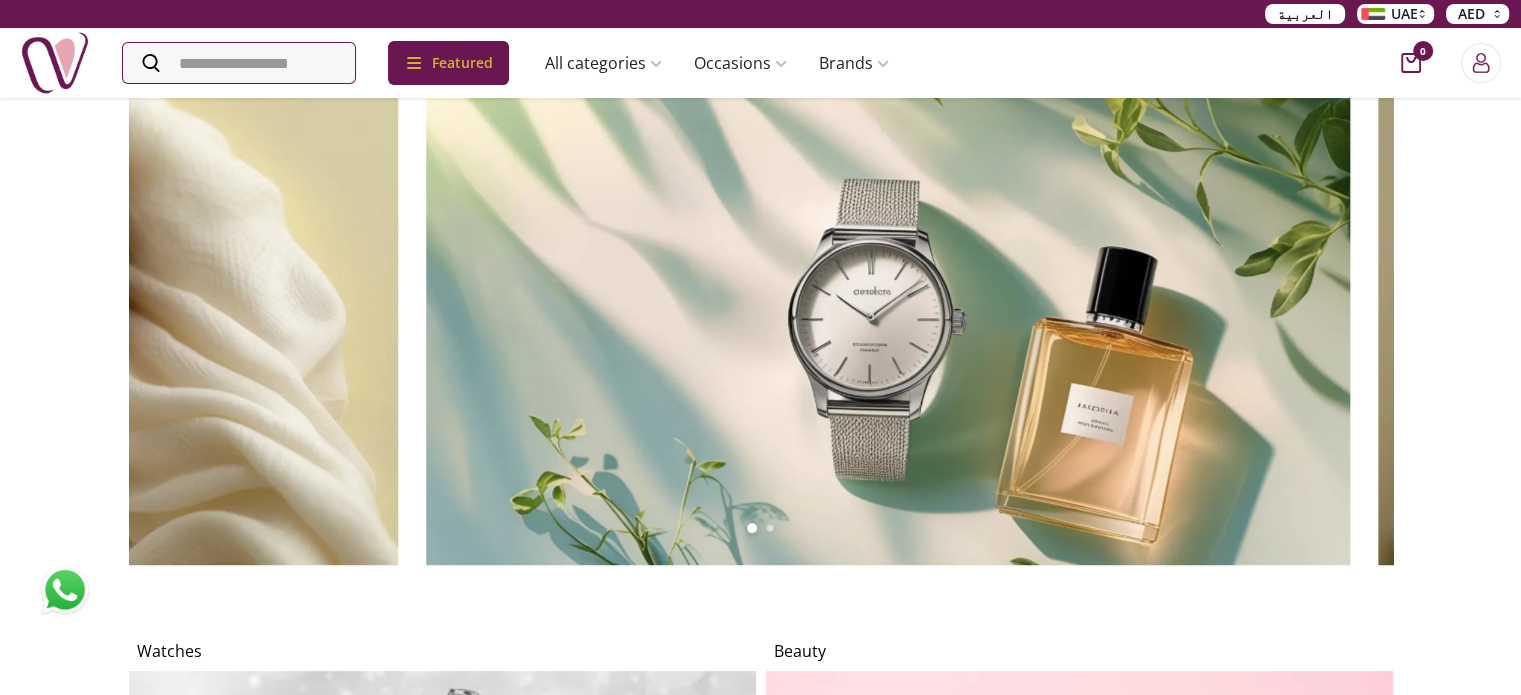 click at bounding box center (-540, 305) 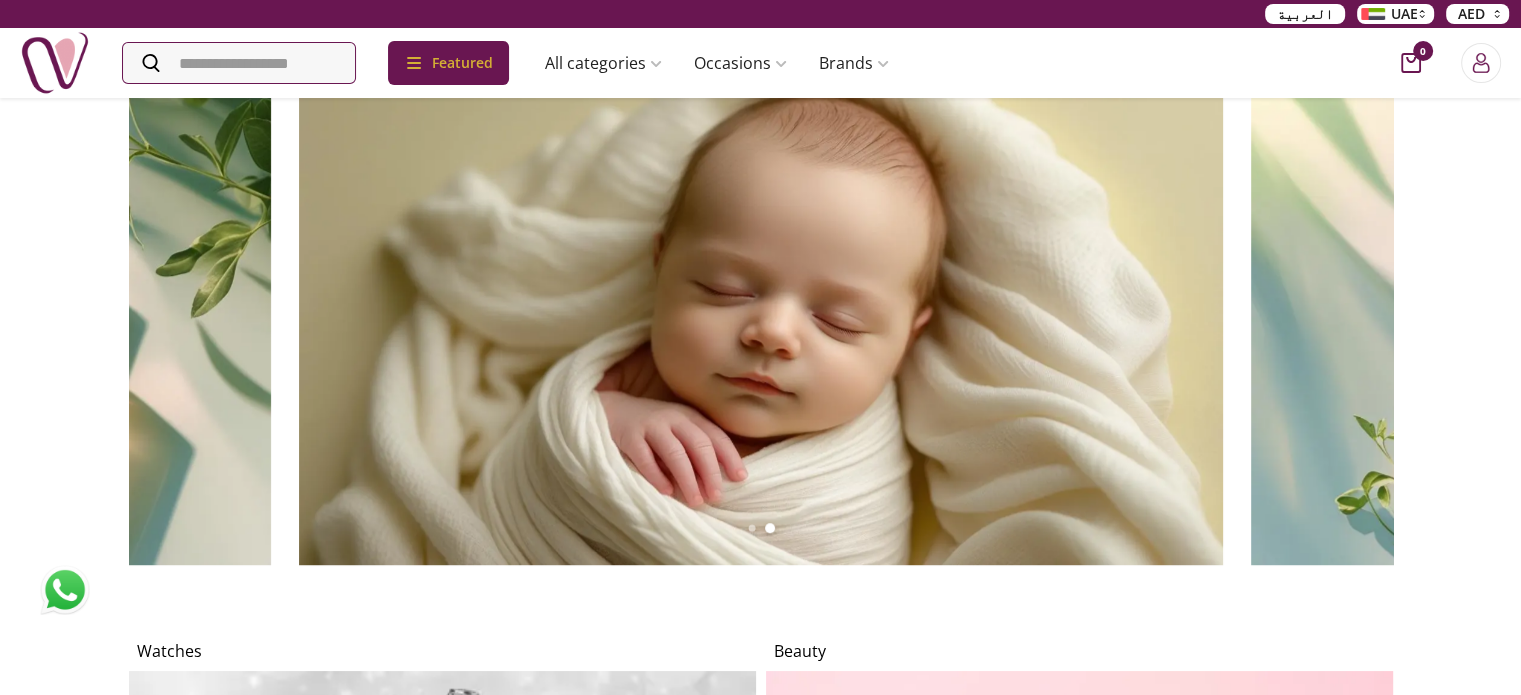 click at bounding box center [285, 305] 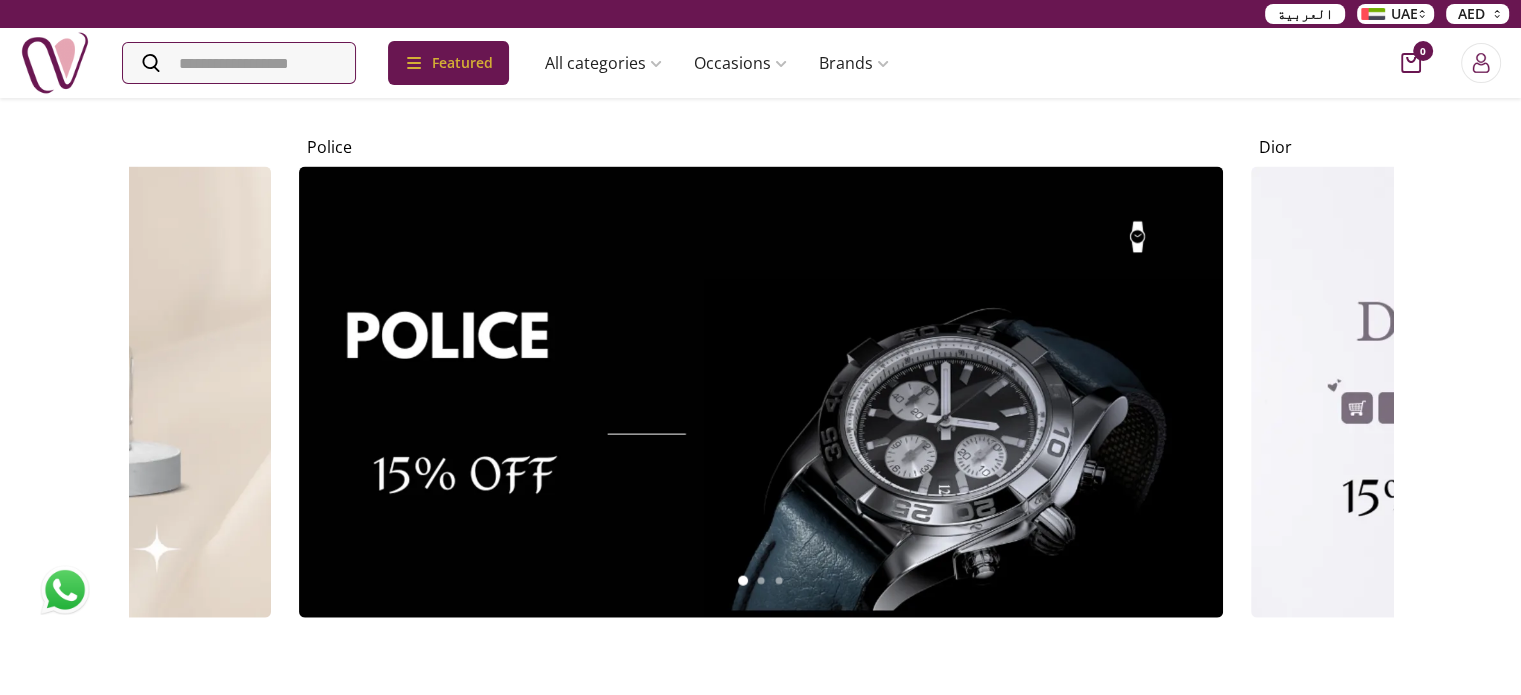scroll, scrollTop: 3700, scrollLeft: 0, axis: vertical 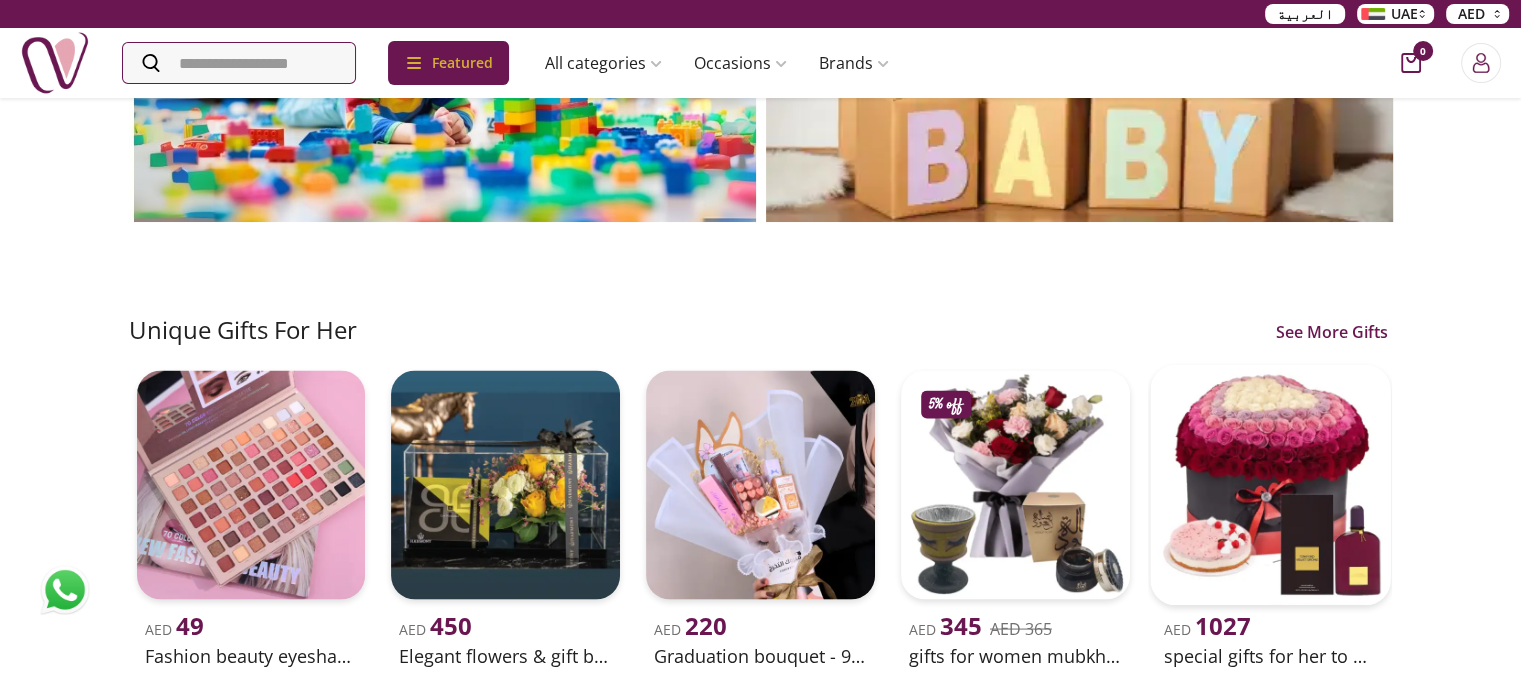 click on "AED   49 Fashion beauty eyeshadow palette - 70 color AED   450 Elegant flowers & gift bundle AED   220 Graduation bouquet - 9 products - 5%   off AED   345 AED 365 gifts for women mubkhara  with flowers 2 AED   1027 special gifts for her to any occasion 14" at bounding box center [761, 526] 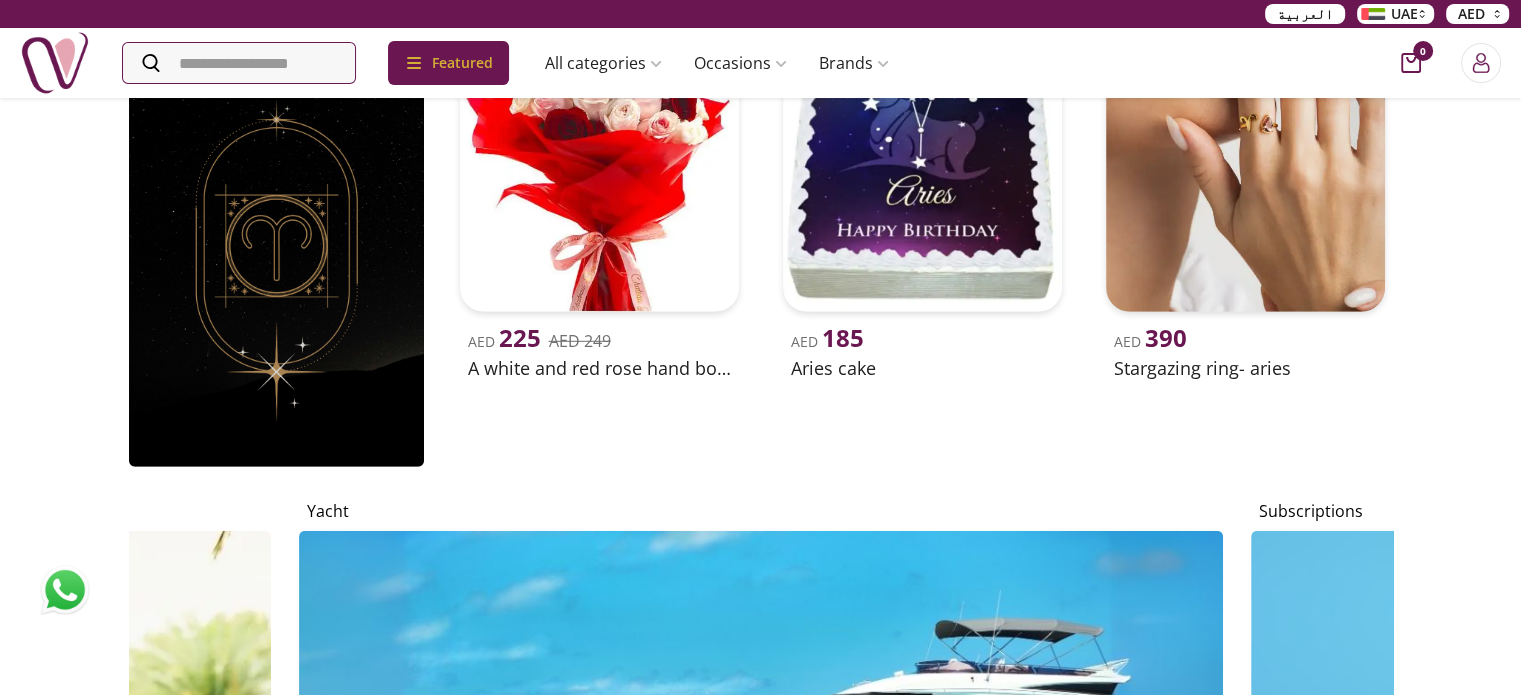 scroll, scrollTop: 5500, scrollLeft: 0, axis: vertical 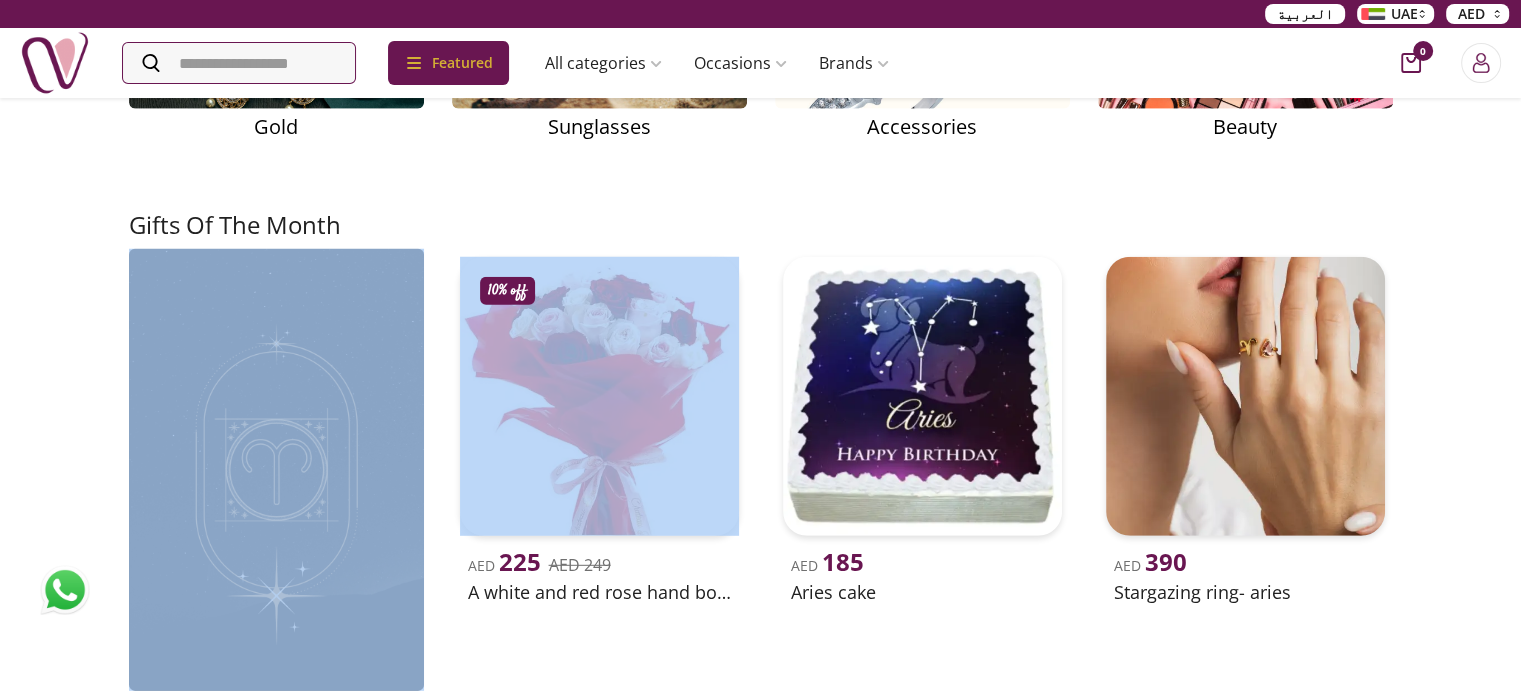 drag, startPoint x: 428, startPoint y: 655, endPoint x: 428, endPoint y: 711, distance: 56 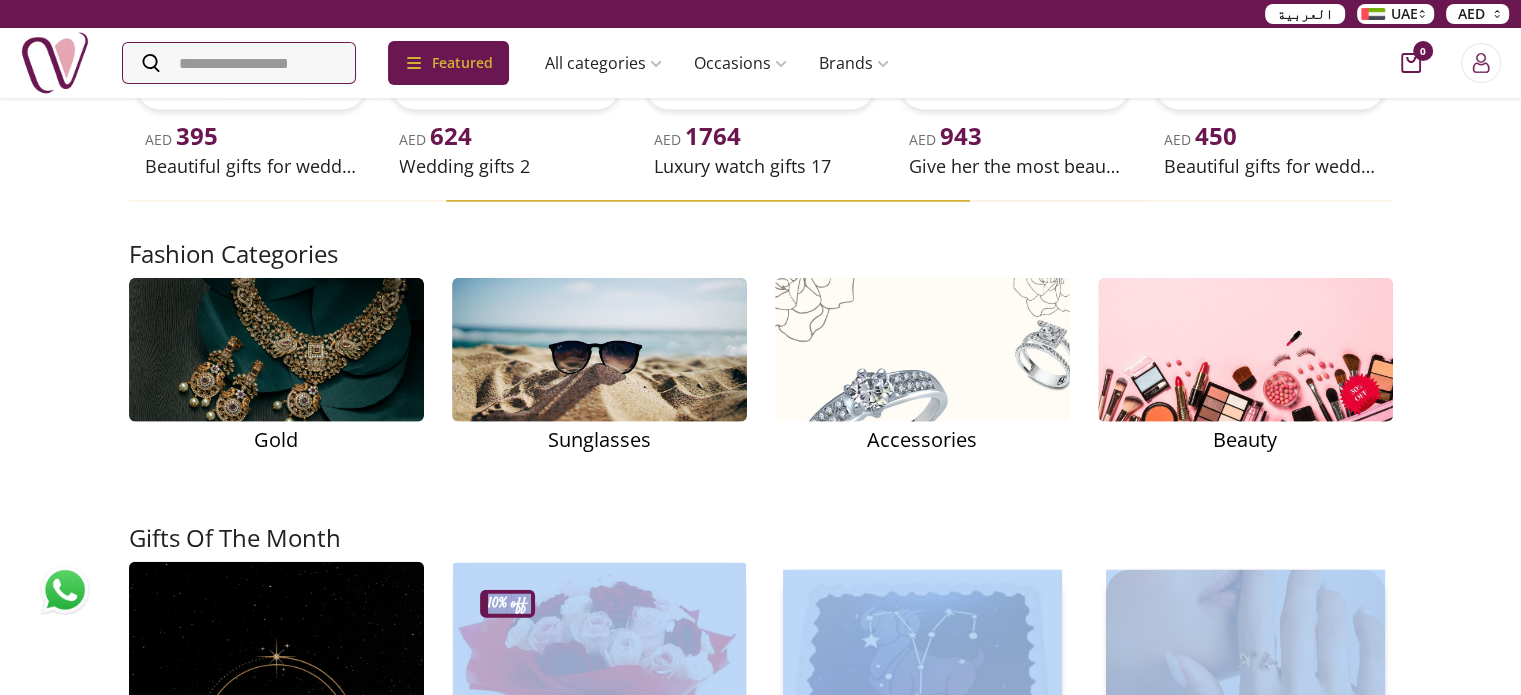 scroll, scrollTop: 5107, scrollLeft: 0, axis: vertical 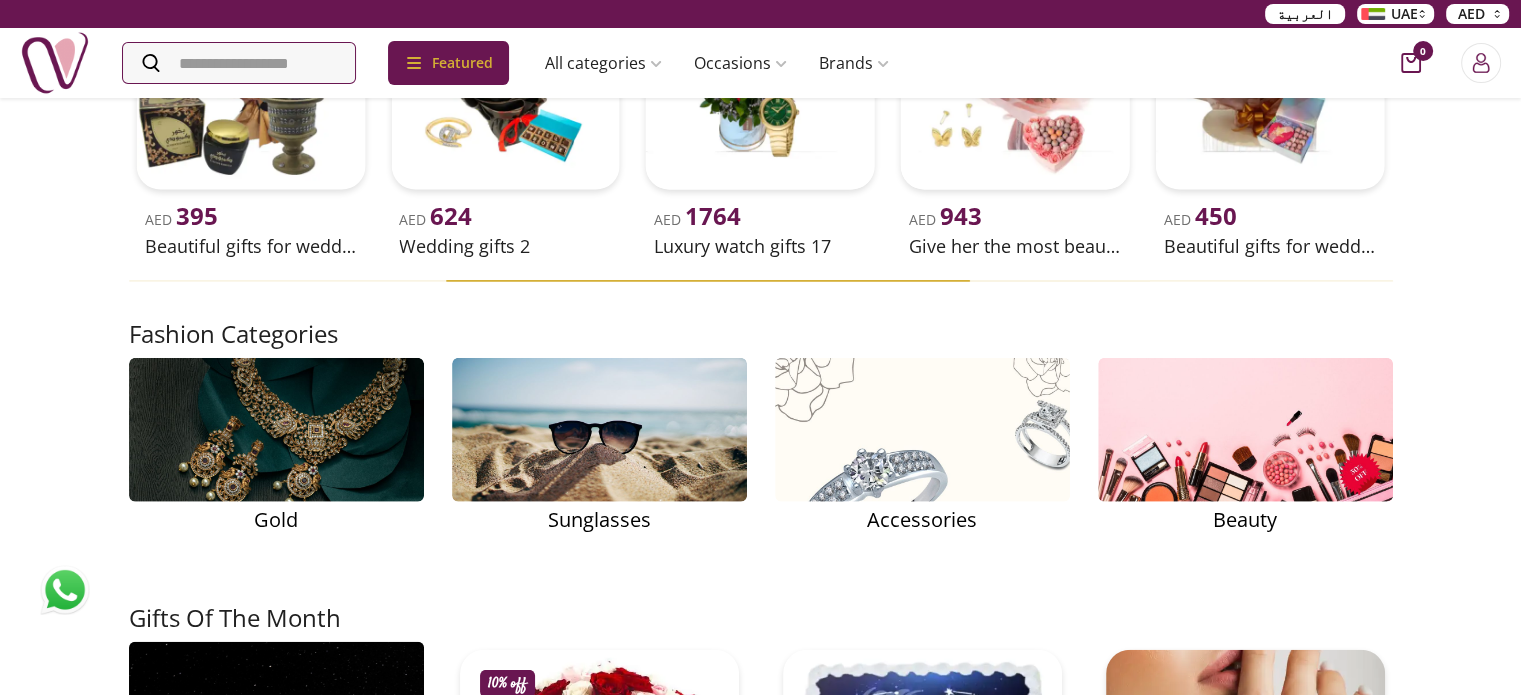 click on "Nigwa Flowers See More Gifts - 8%   off AED   239 AED 259 Whispering whimsies AED   310 Lilies bouquet AED   399 Floral delight bag - 11%   off AED   399 AED 450 Hydrangeas, roses & lilies AED   210 Fushia fantasy Watches Beauty Eid Perfumes See More Gifts AED   175 Oud makki AED   150 Musk al abrar AED   150 Abrar oud makki AED   25 Oud AED   159 Shay oudh (abrar) Gift Ideas For Your Moments Graduation Happy Birthday Weddings Anniversary New Born Welcome Home Mother's Day Valentine's Day Shop By Category musk&bakhoor Healthy Home Baby Beauty Subscriptions Souvenirs Candles Balloons Accessories Plants Flower Emirati Gifts Kids Unique Watches Sunglasses Perfume Jewellery Electronics Edibles Gift Accessories Chocolate Cake Kids Baby Unique Gifts For Her See More Gifts AED   49 Fashion beauty eyeshadow palette - 70 color AED   450 Elegant flowers & gift bundle AED   220 Graduation bouquet - 9 products - 5%   off AED   345 AED 365 gifts for women mubkhara  with flowers 2 AED   1027 Police Dior Gucci Dior" at bounding box center (761, -529) 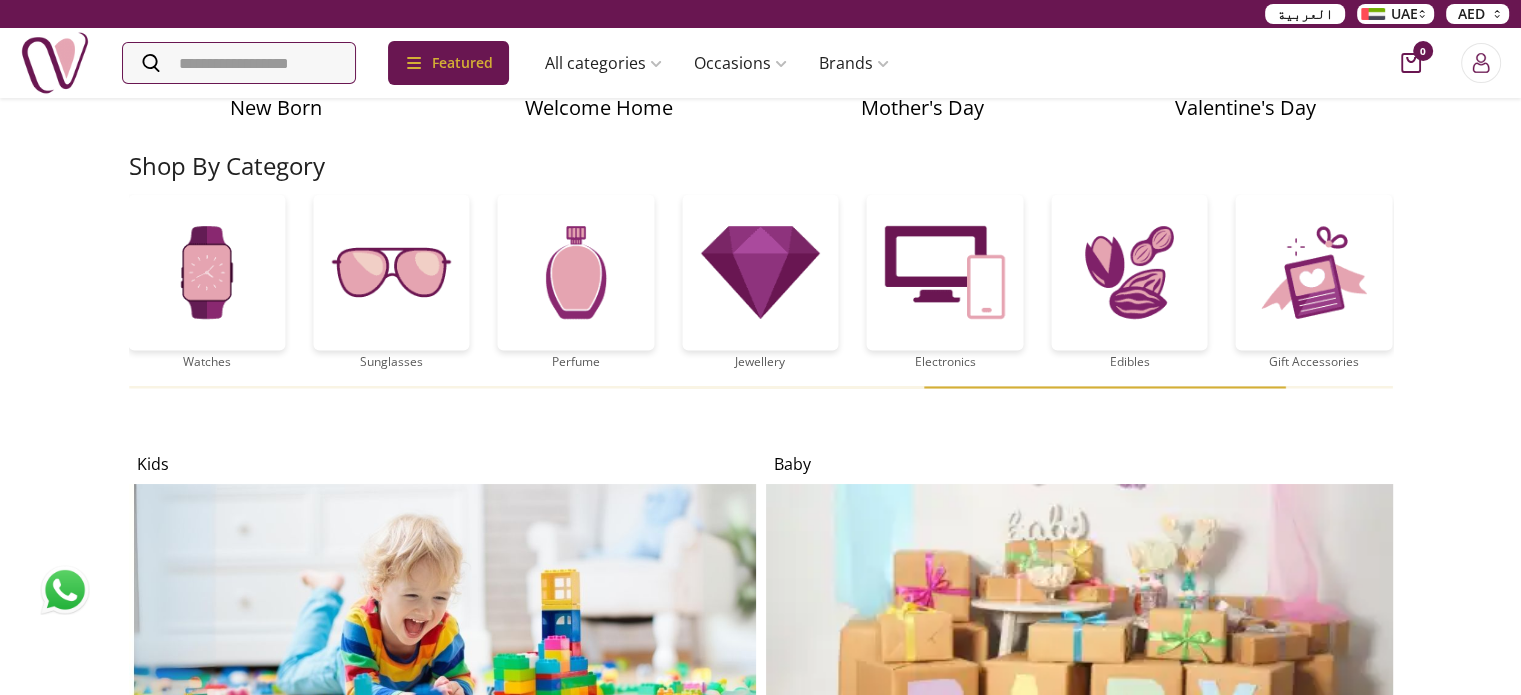 scroll, scrollTop: 2900, scrollLeft: 0, axis: vertical 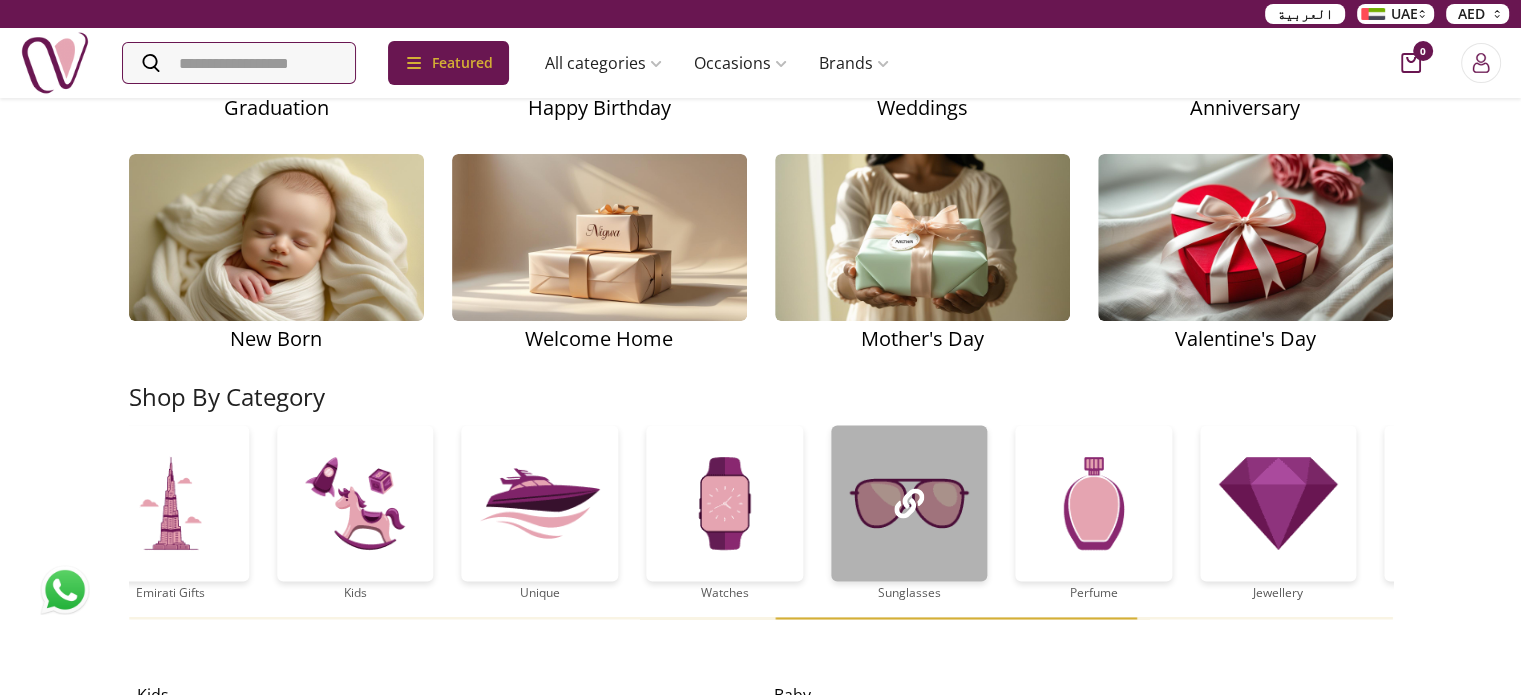 click 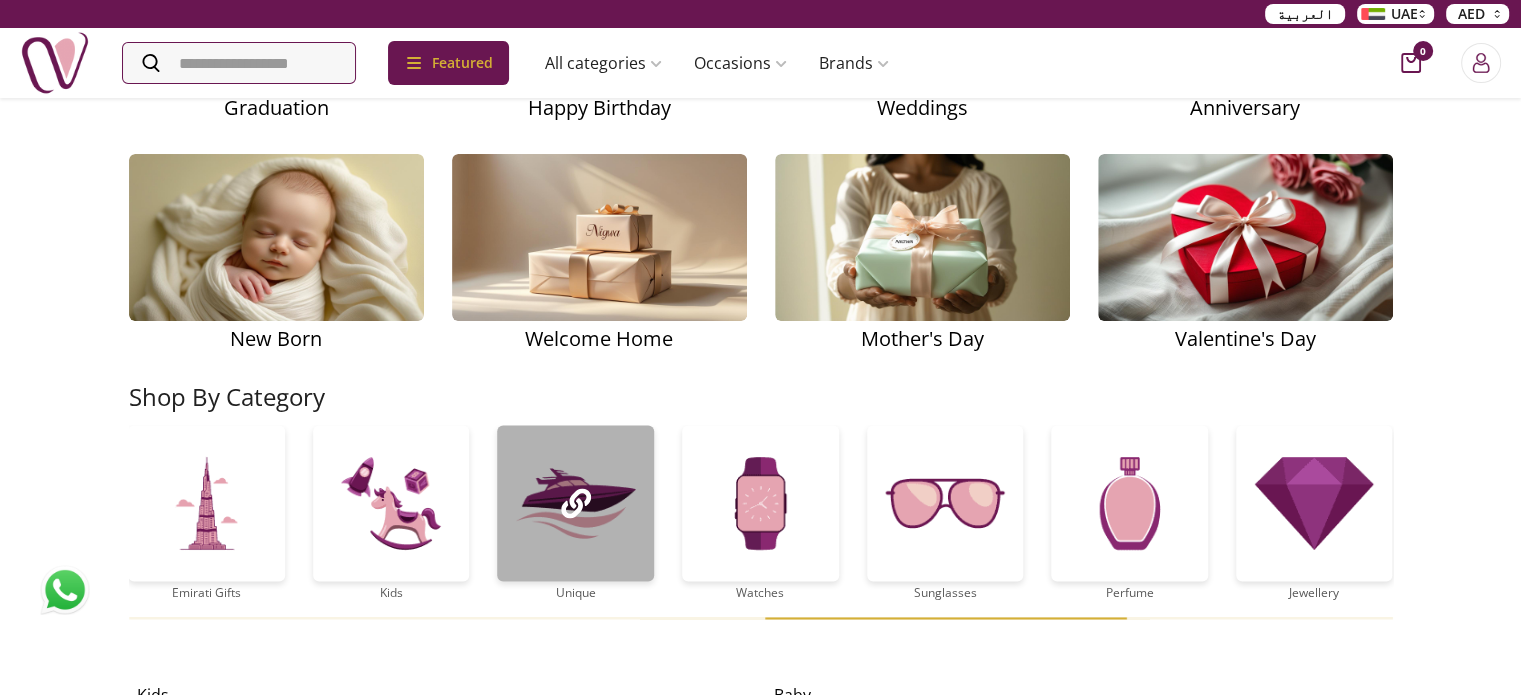 click at bounding box center (576, 503) 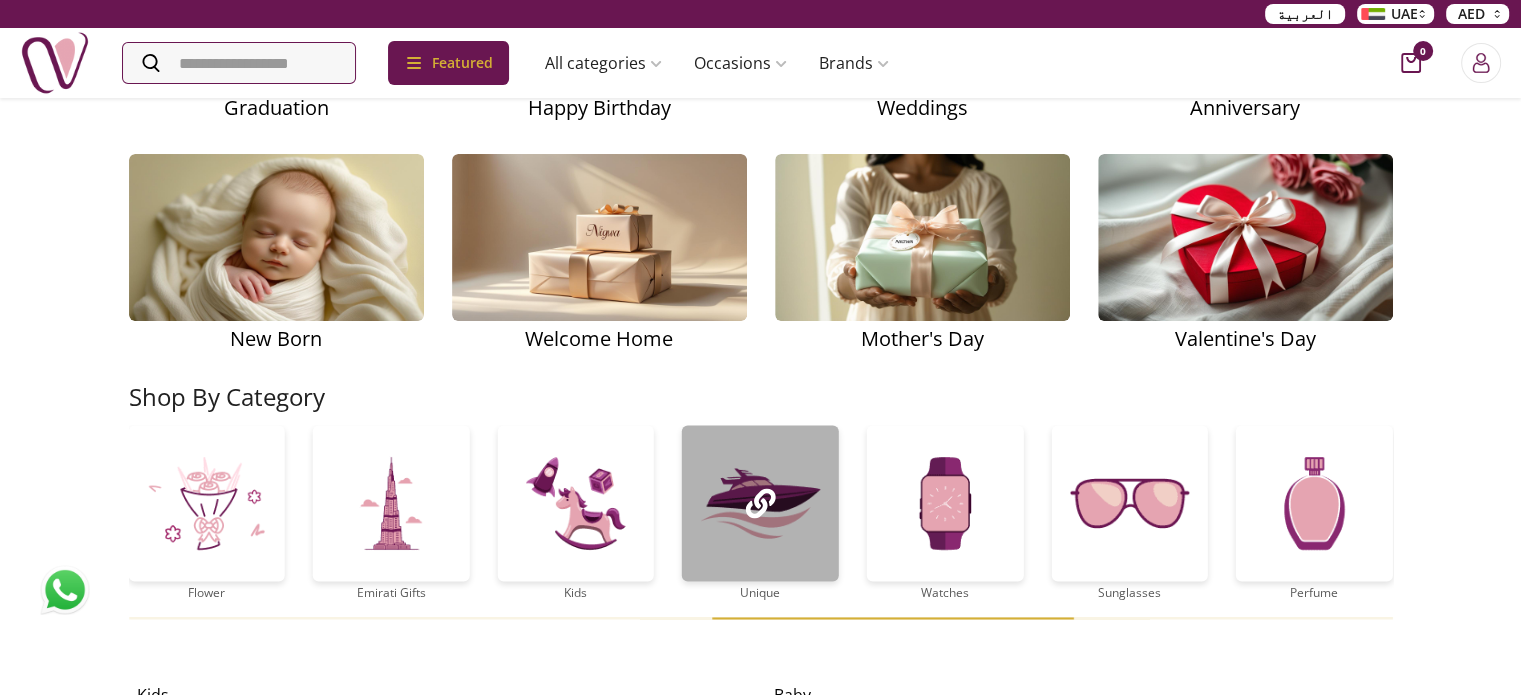 click at bounding box center [760, 503] 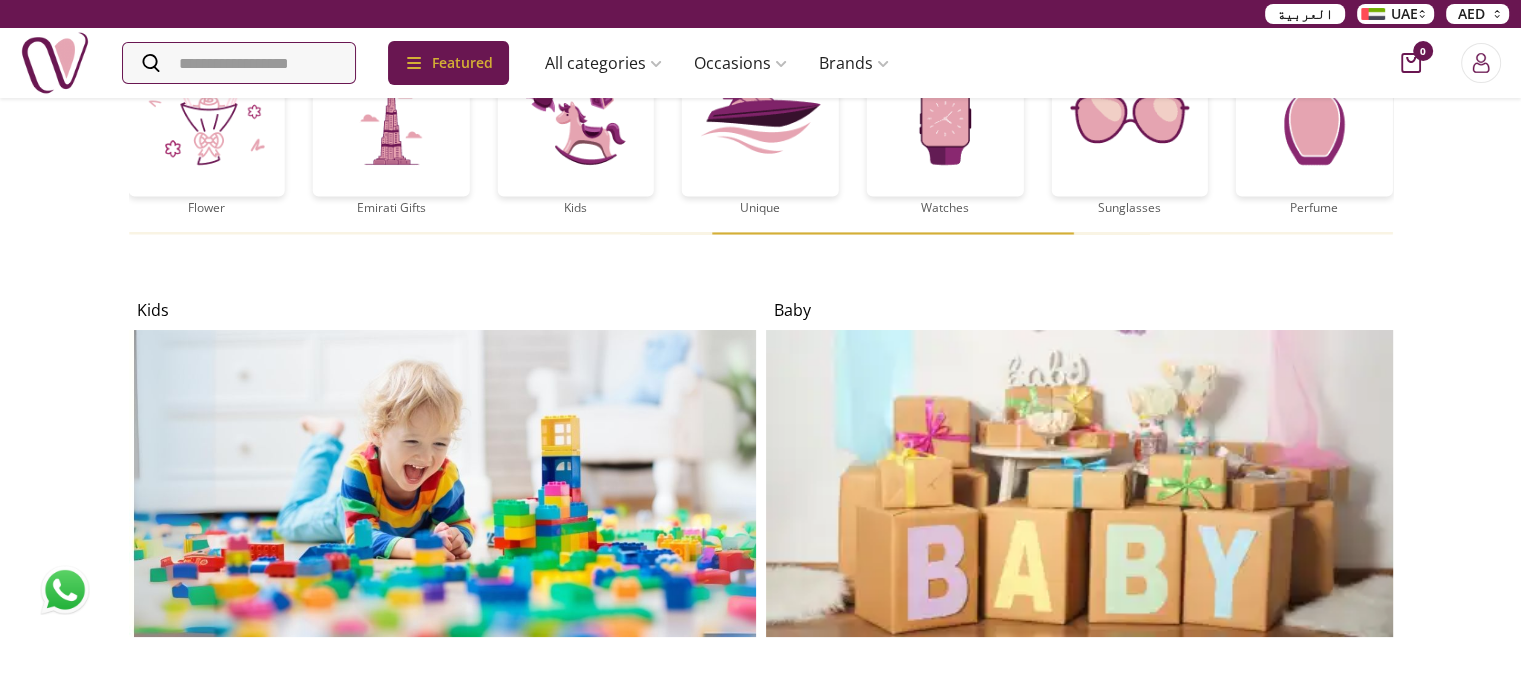 scroll, scrollTop: 3400, scrollLeft: 0, axis: vertical 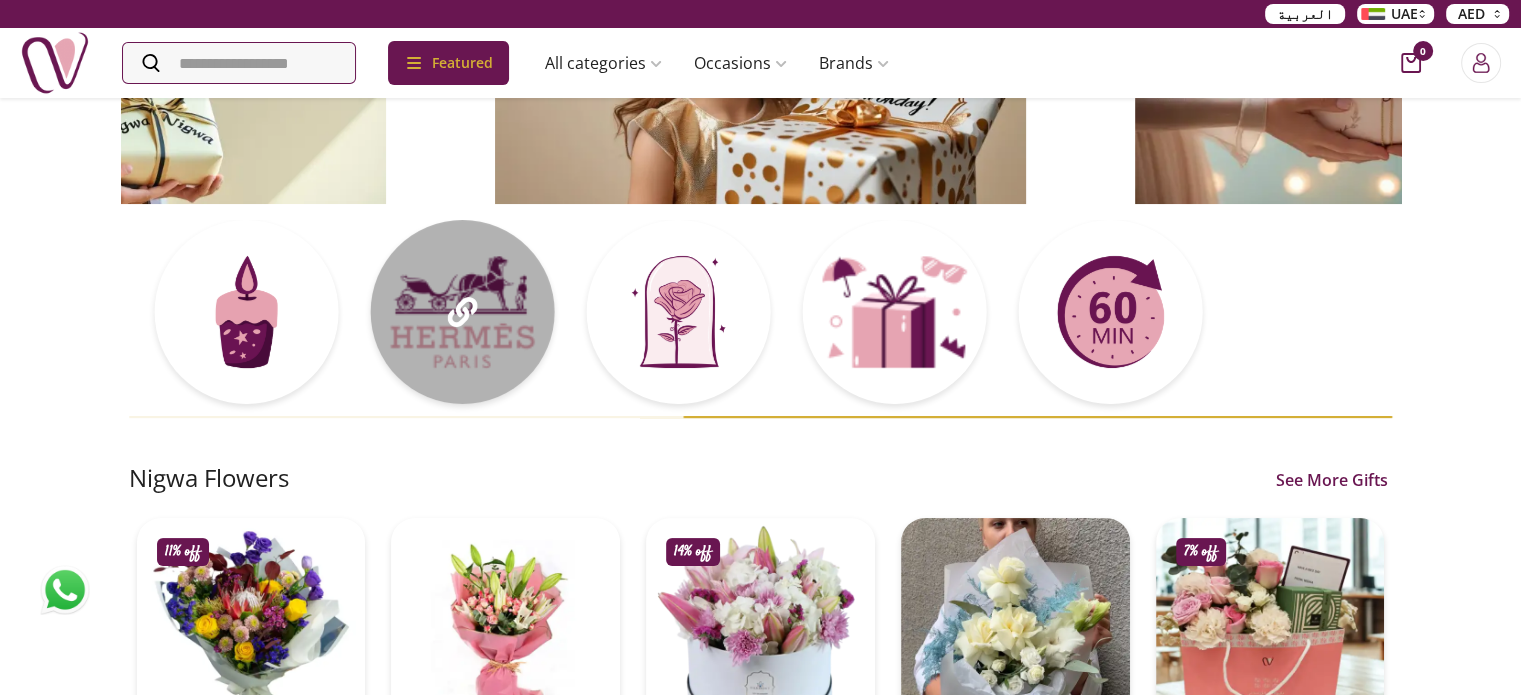 click on "Nigwa Nigwa Flowers See More Gifts - 11%   off AED   399 AED 450 Texas bluebells & rose bouquet AED   289 Lilies baby roses bouquet - 14%   off AED   189 AED 219 Garden grace box AED   139 Blue flowers - 7%   off AED   389 AED 420 nigwa bag with patchi 250 g Watches Beauty Eid Perfumes See More Gifts AED   150 Abrar oud makki AED   150 Musk al abrar AED   175 Oud makki AED   25 Oud AED   159 Shay oudh (abrar) Gift Ideas For Your Moments Graduation Happy Birthday Weddings Anniversary New Born Welcome Home Mother's Day Valentine's Day Shop By Category musk&bakhoor Healthy Home Baby Beauty Subscriptions Souvenirs Candles Balloons Accessories Plants Flower Emirati Gifts Kids Unique Watches Sunglasses Perfume Jewellery Electronics Edibles Gift Accessories Chocolate Cake Kids Baby Unique Gifts For Her See More Gifts AED   1523 -luxury watch gifts - for her 38 AED   280 Dream bouquet AED   640 awsome gifts for any occasion 4 AED   250 Dream bouquet !! AED   220 Graduation bouquet - 9 products Police Dior Gucci" at bounding box center [760, 4223] 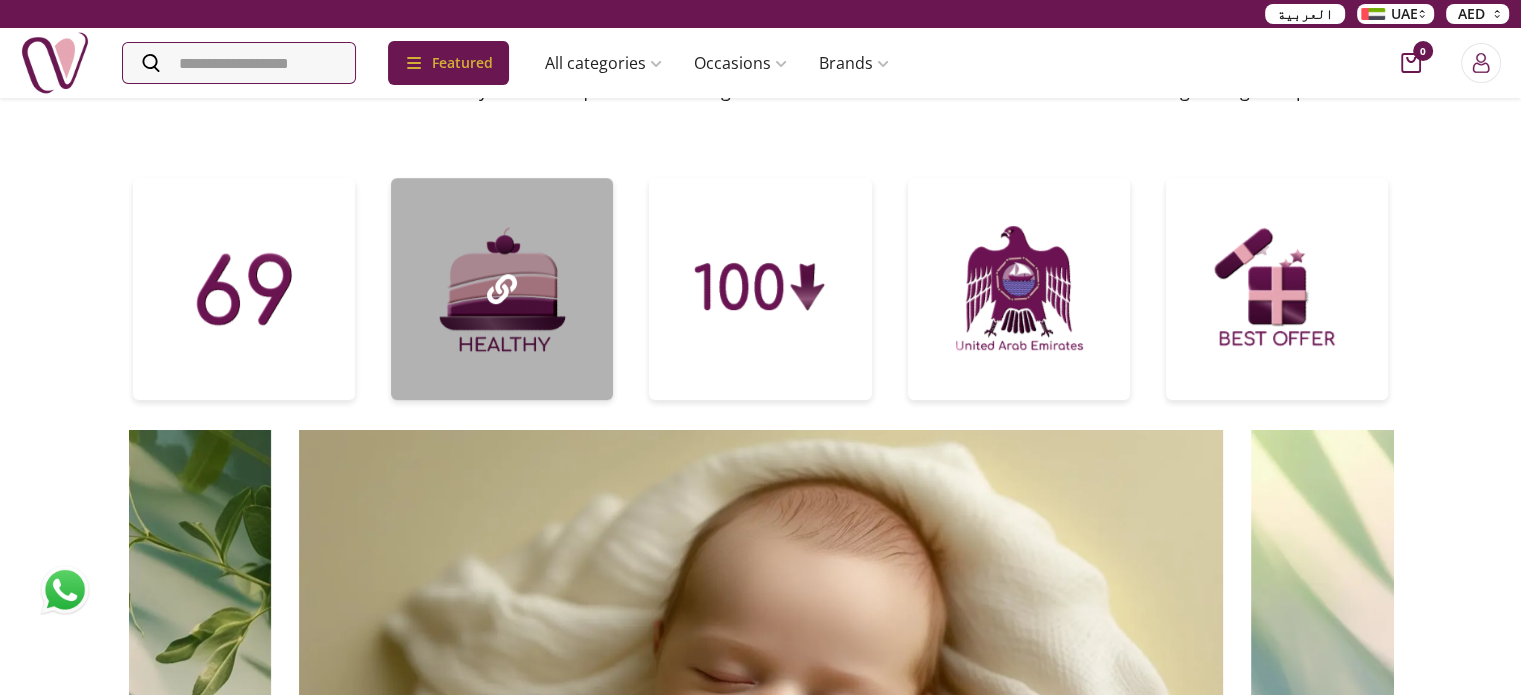scroll, scrollTop: 900, scrollLeft: 0, axis: vertical 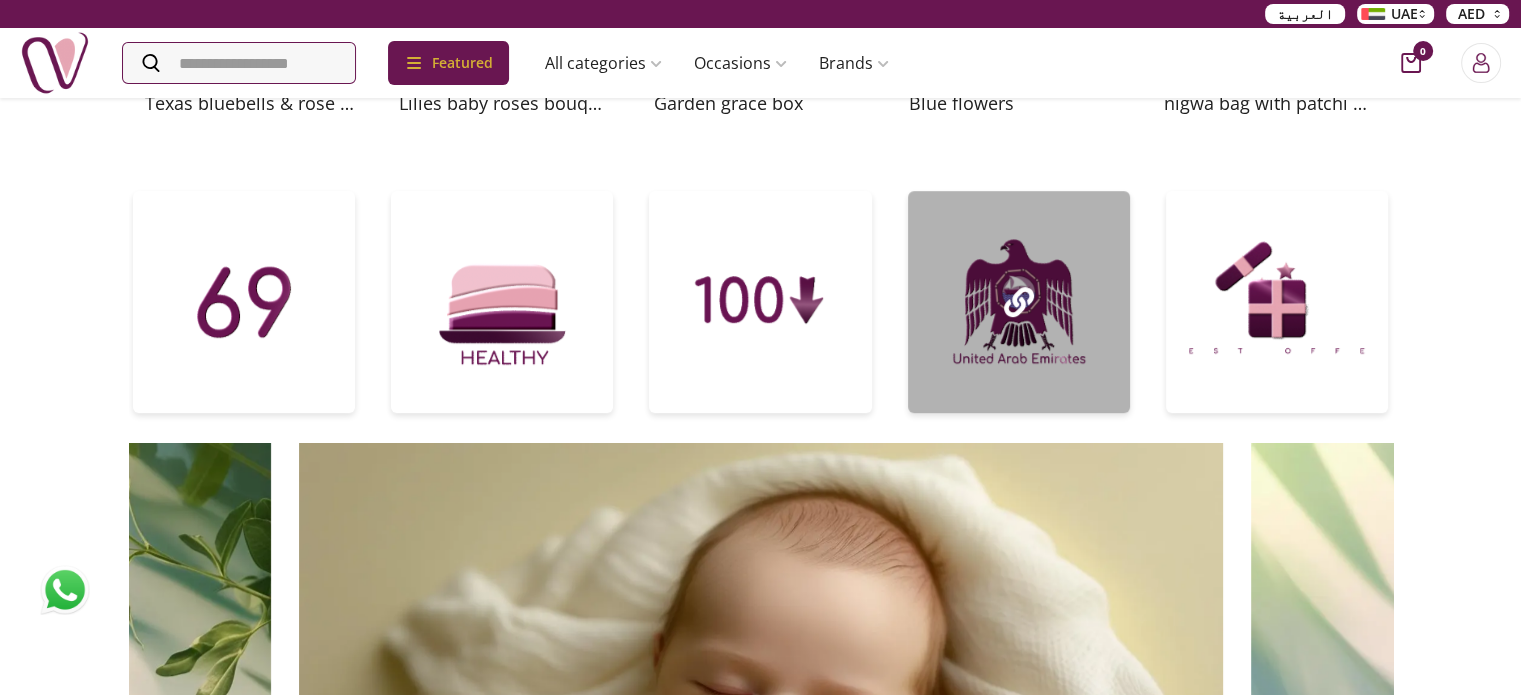 click on "Nigwa Nigwa Flowers See More Gifts - 11%   off AED   399 AED 450 Texas bluebells & rose bouquet AED   289 Lilies baby roses bouquet - 14%   off AED   189 AED 219 Garden grace box AED   139 Blue flowers - 7%   off AED   389 AED 420 nigwa bag with patchi 250 g Watches Beauty Eid Perfumes See More Gifts AED   150 Abrar oud makki AED   150 Musk al abrar AED   175 Oud makki AED   25 Oud AED   159 Shay oudh (abrar) Gift Ideas For Your Moments Graduation Happy Birthday Weddings Anniversary New Born Welcome Home Mother's Day Valentine's Day Shop By Category musk&bakhoor Healthy Home Baby Beauty Subscriptions Souvenirs Candles Balloons Accessories Plants Flower Emirati Gifts Kids Unique Watches Sunglasses Perfume Jewellery Electronics Edibles Gift Accessories Chocolate Cake Kids Baby Unique Gifts For Her See More Gifts AED   1523 -luxury watch gifts - for her 38 AED   280 Dream bouquet AED   640 awsome gifts for any occasion 4 AED   250 Dream bouquet !! AED   220 Graduation bouquet - 9 products Police Dior Gucci" at bounding box center [760, 3523] 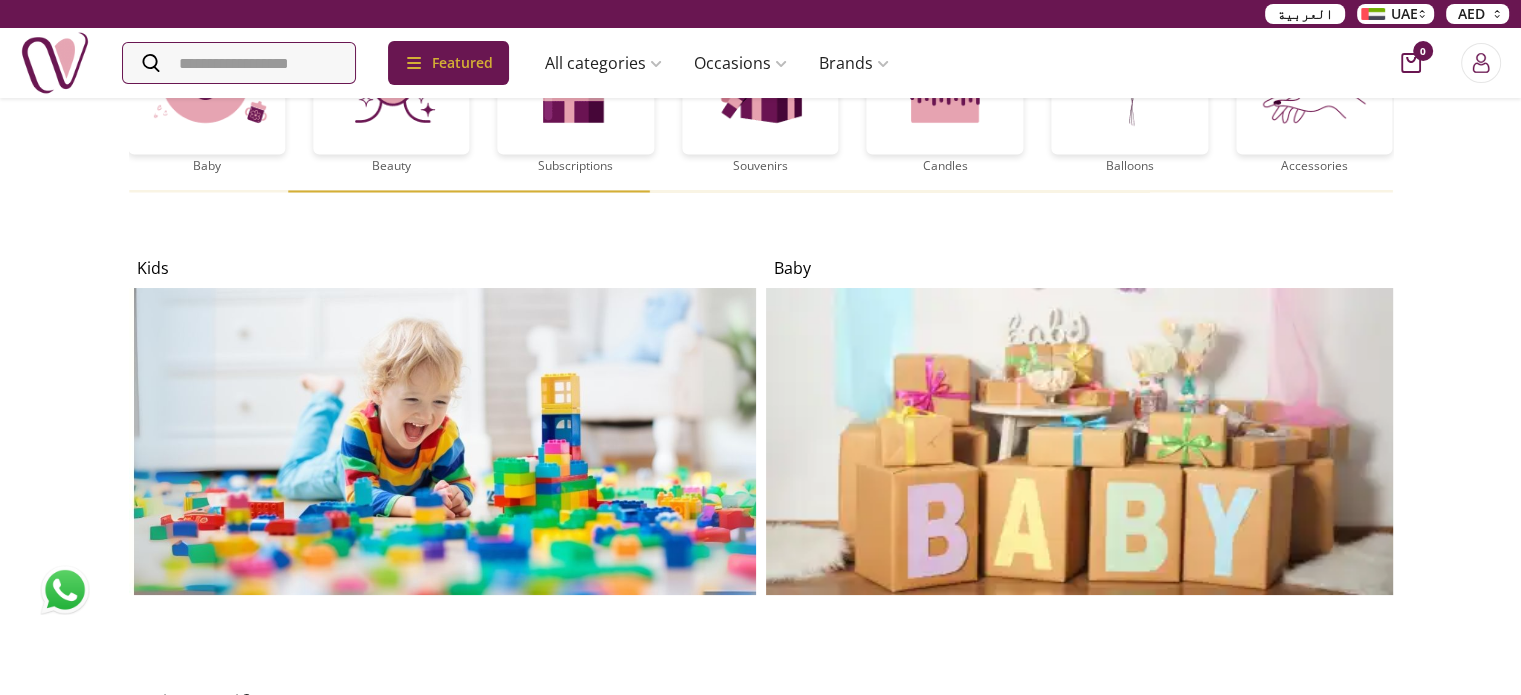 scroll, scrollTop: 3000, scrollLeft: 0, axis: vertical 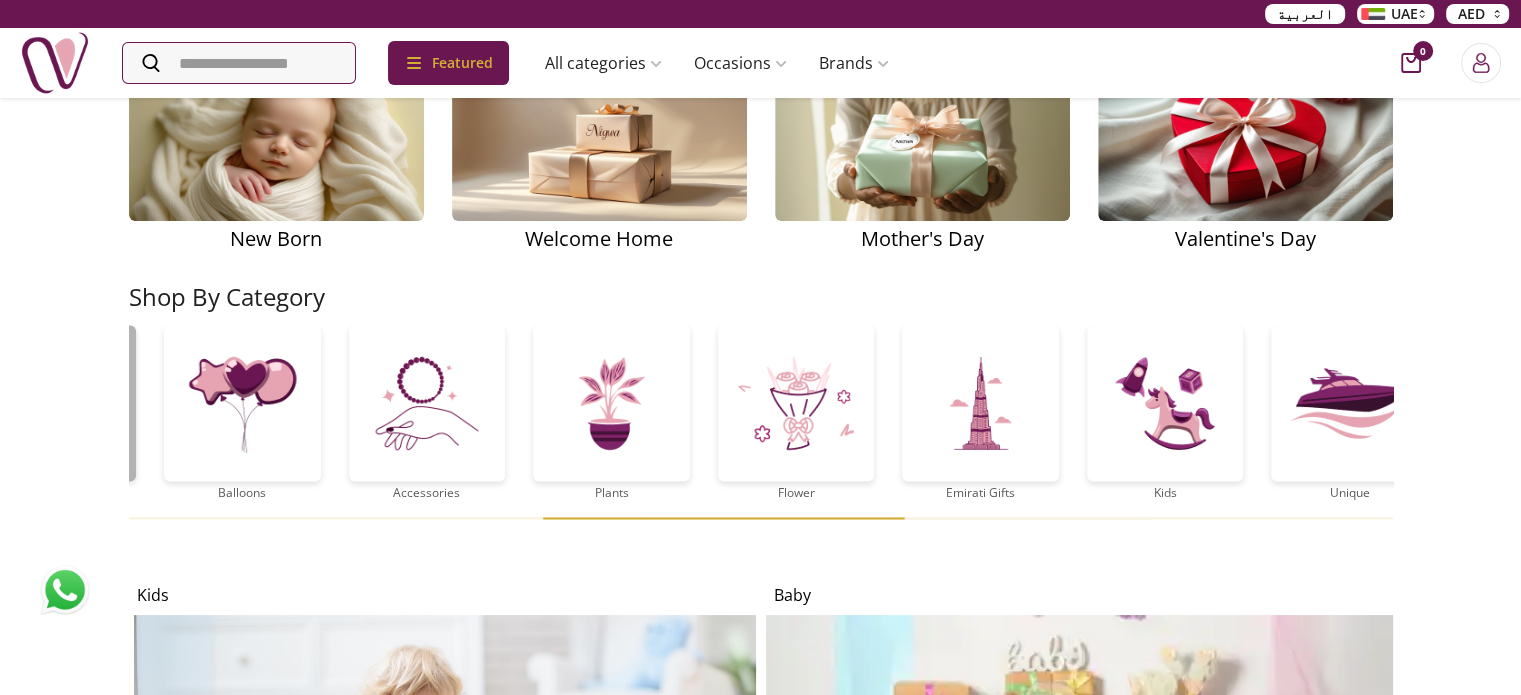 click on "Nigwa Nigwa Flowers See More Gifts - 11%   off AED   399 AED 450 Texas bluebells & rose bouquet AED   289 Lilies baby roses bouquet - 14%   off AED   189 AED 219 Garden grace box AED   139 Blue flowers - 7%   off AED   389 AED 420 nigwa bag with patchi 250 g Watches Beauty Eid Perfumes See More Gifts AED   150 Abrar oud makki AED   150 Musk al abrar AED   175 Oud makki AED   25 Oud AED   159 Shay oudh (abrar) Gift Ideas For Your Moments Graduation Happy Birthday Weddings Anniversary New Born Welcome Home Mother's Day Valentine's Day Shop By Category musk&bakhoor Healthy Home Baby Beauty Subscriptions Souvenirs Candles Balloons Accessories Plants Flower Emirati Gifts Kids Unique Watches Sunglasses Perfume Jewellery Electronics Edibles Gift Accessories Chocolate Cake Kids Baby Unique Gifts For Her See More Gifts AED   1523 -luxury watch gifts - for her 38 AED   280 Dream bouquet AED   640 awsome gifts for any occasion 4 AED   250 Dream bouquet !! AED   220 Graduation bouquet - 9 products Police Dior Gucci" at bounding box center [760, 1423] 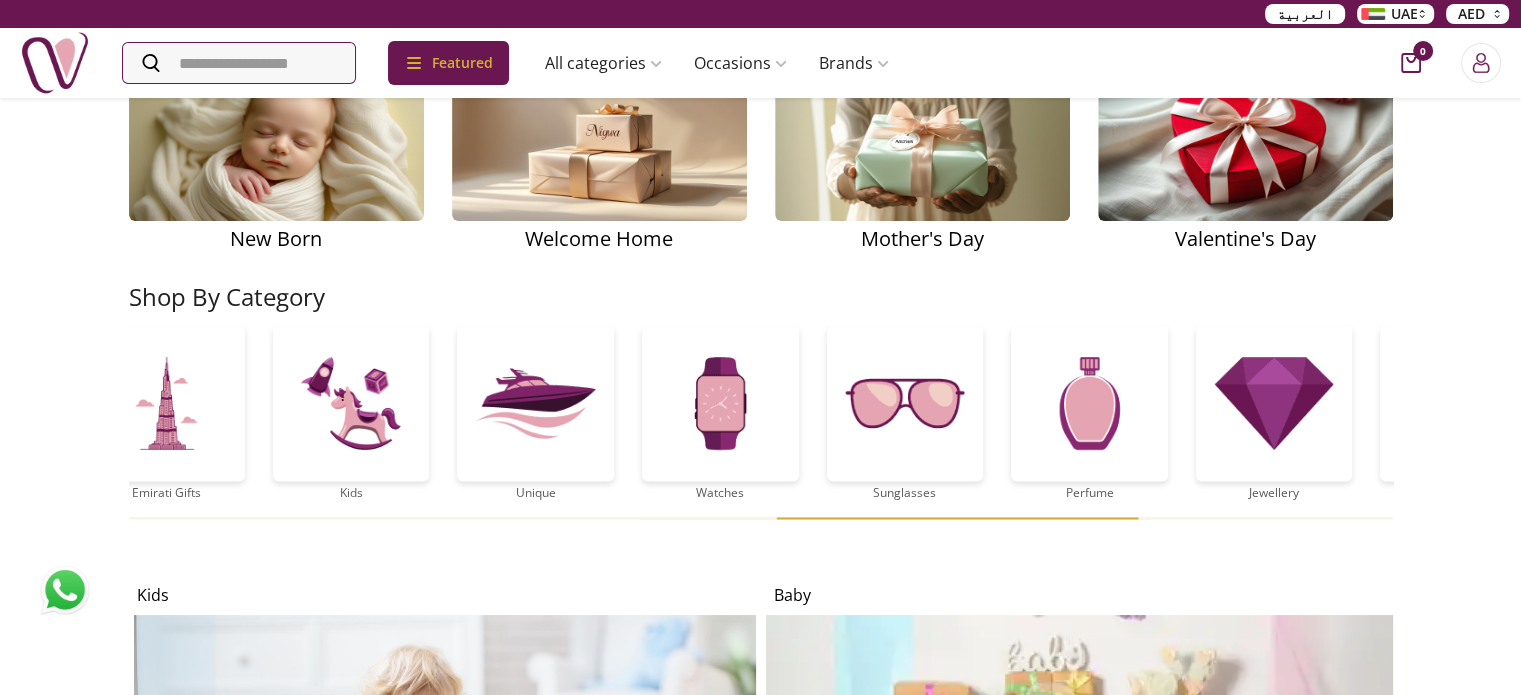 click on "Nigwa Nigwa Flowers See More Gifts - 11%   off AED   399 AED 450 Texas bluebells & rose bouquet AED   289 Lilies baby roses bouquet - 14%   off AED   189 AED 219 Garden grace box AED   139 Blue flowers - 7%   off AED   389 AED 420 nigwa bag with patchi 250 g Watches Beauty Eid Perfumes See More Gifts AED   150 Abrar oud makki AED   150 Musk al abrar AED   175 Oud makki AED   25 Oud AED   159 Shay oudh (abrar) Gift Ideas For Your Moments Graduation Happy Birthday Weddings Anniversary New Born Welcome Home Mother's Day Valentine's Day Shop By Category musk&bakhoor Healthy Home Baby Beauty Subscriptions Souvenirs Candles Balloons Accessories Plants Flower Emirati Gifts Kids Unique Watches Sunglasses Perfume Jewellery Electronics Edibles Gift Accessories Chocolate Cake Kids Baby Unique Gifts For Her See More Gifts AED   1523 -luxury watch gifts - for her 38 AED   280 Dream bouquet AED   640 awsome gifts for any occasion 4 AED   250 Dream bouquet !! AED   220 Graduation bouquet - 9 products Police Dior Gucci" at bounding box center (760, 1423) 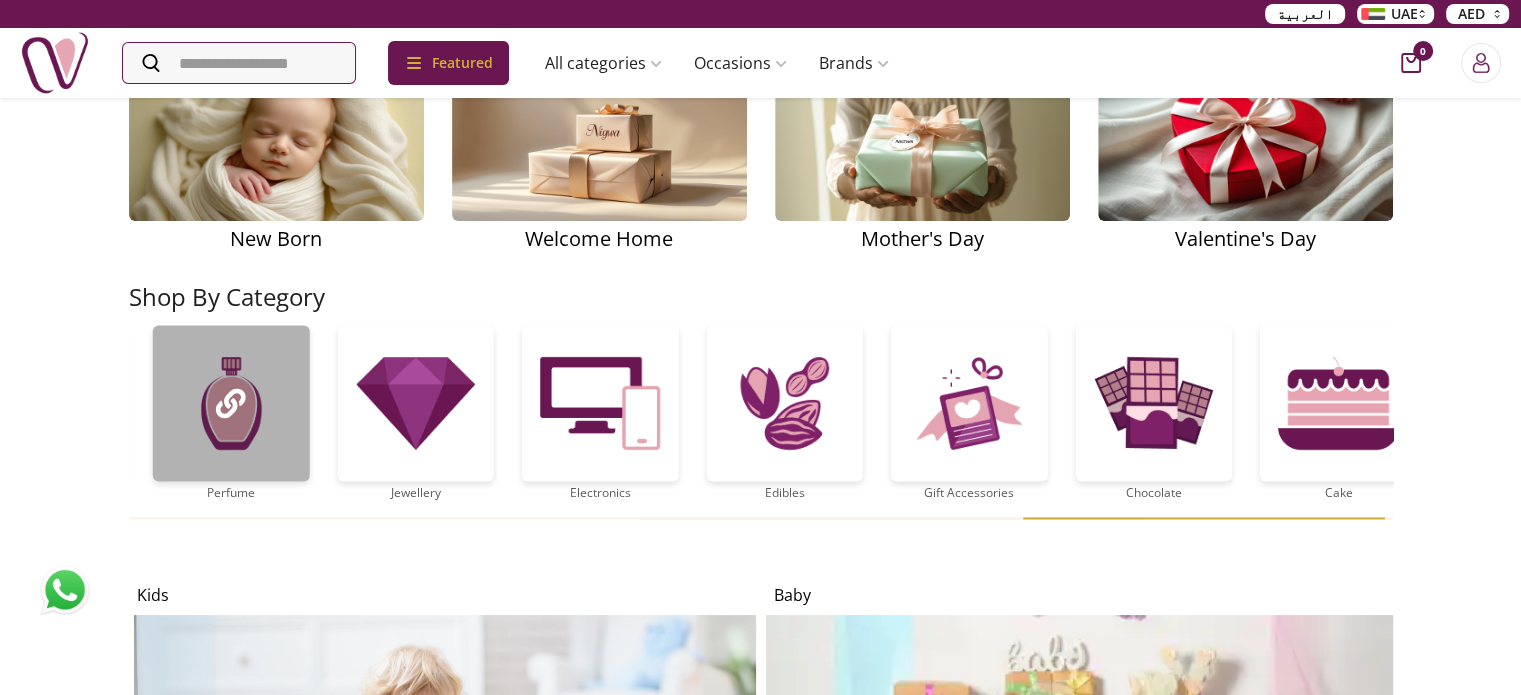 click at bounding box center (231, 403) 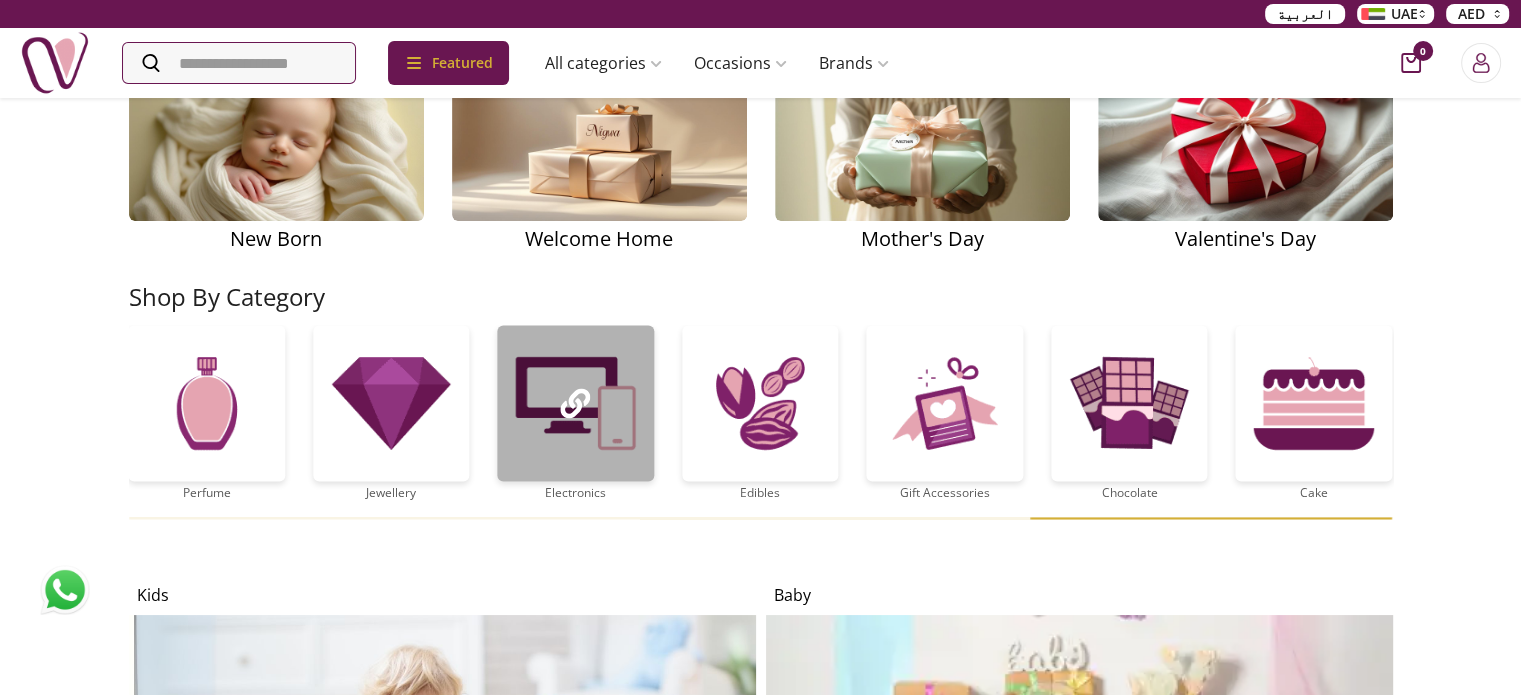 click at bounding box center [575, 403] 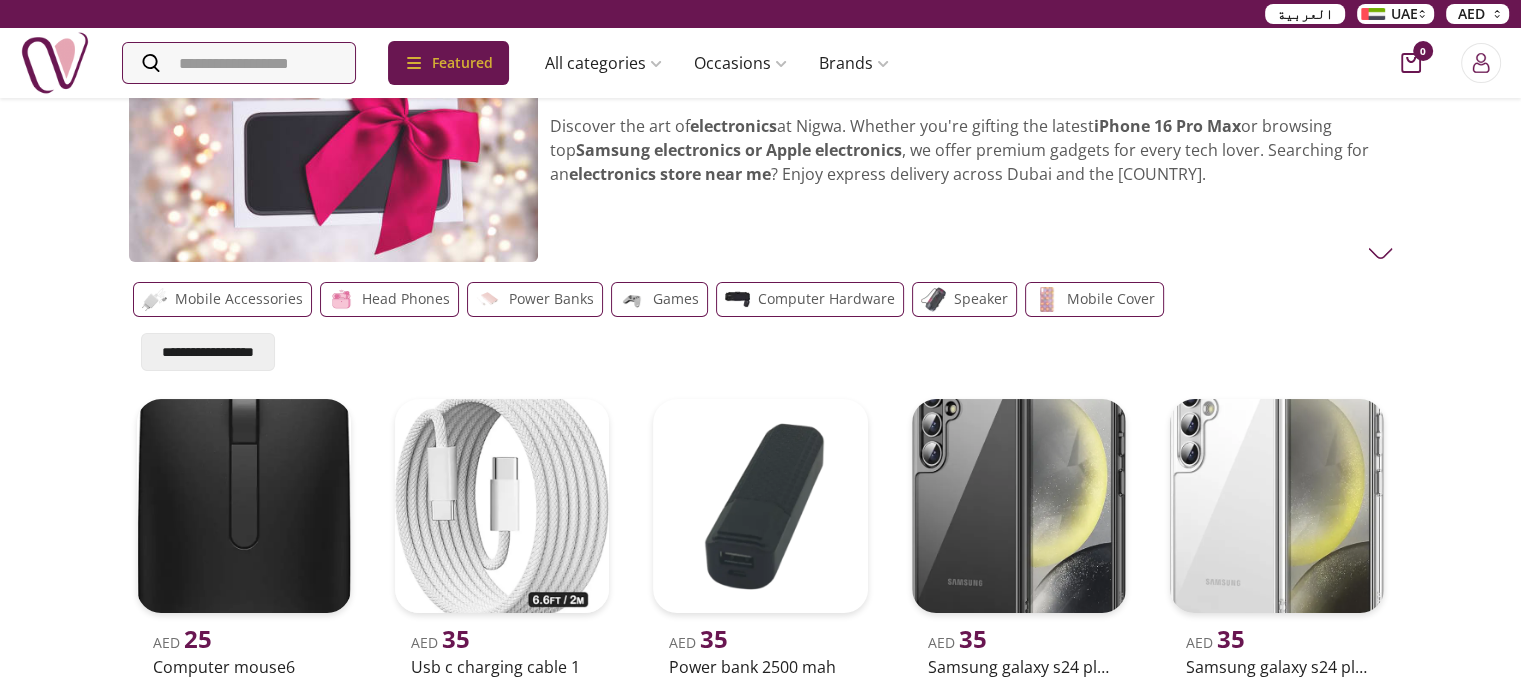 scroll, scrollTop: 0, scrollLeft: 0, axis: both 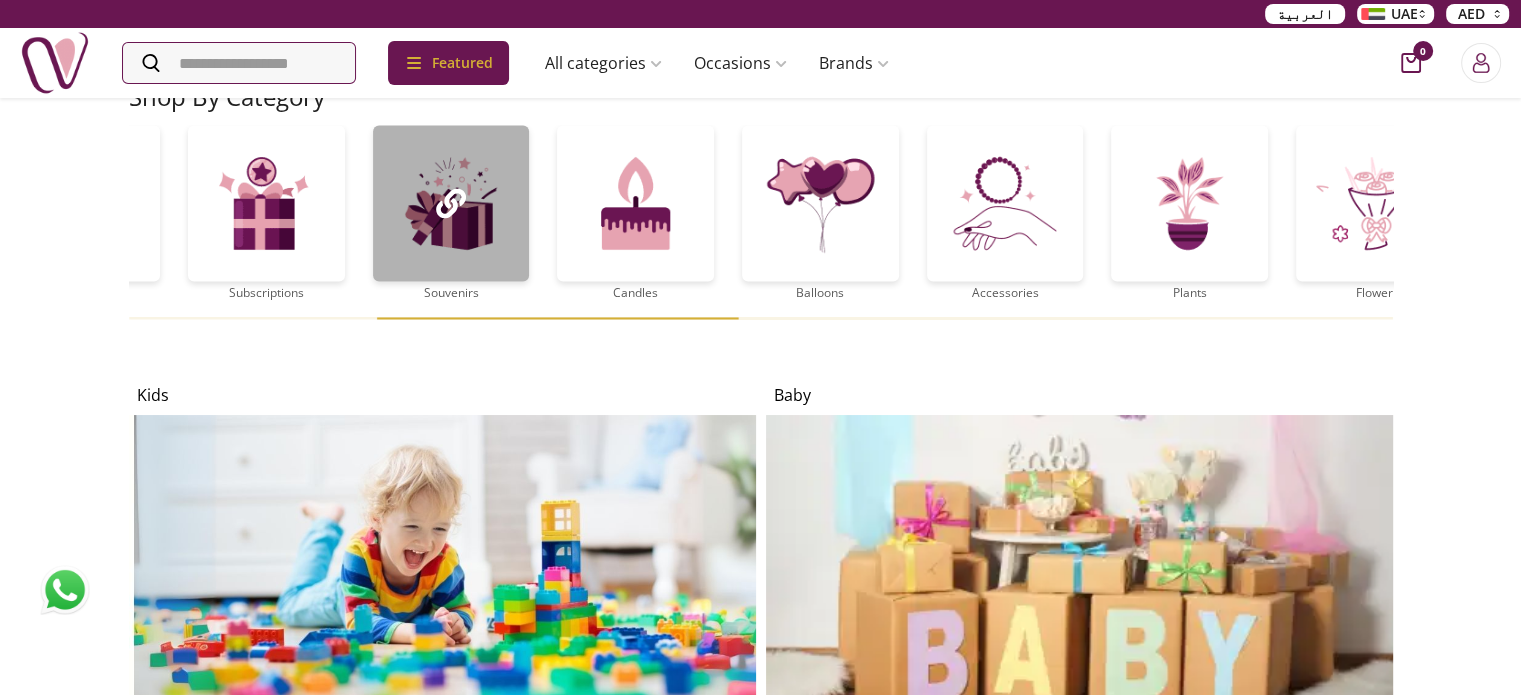 click at bounding box center [451, 203] 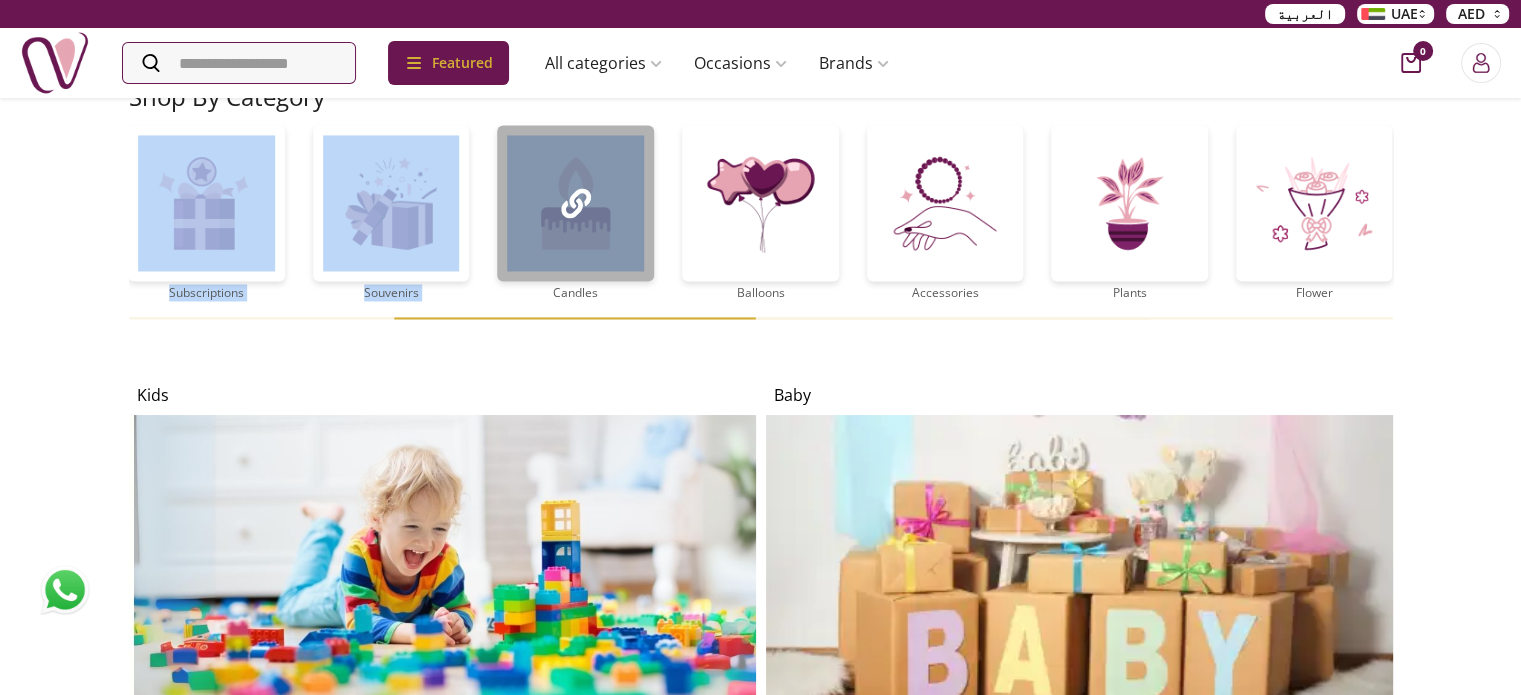 drag, startPoint x: 1208, startPoint y: 227, endPoint x: 620, endPoint y: 274, distance: 589.8754 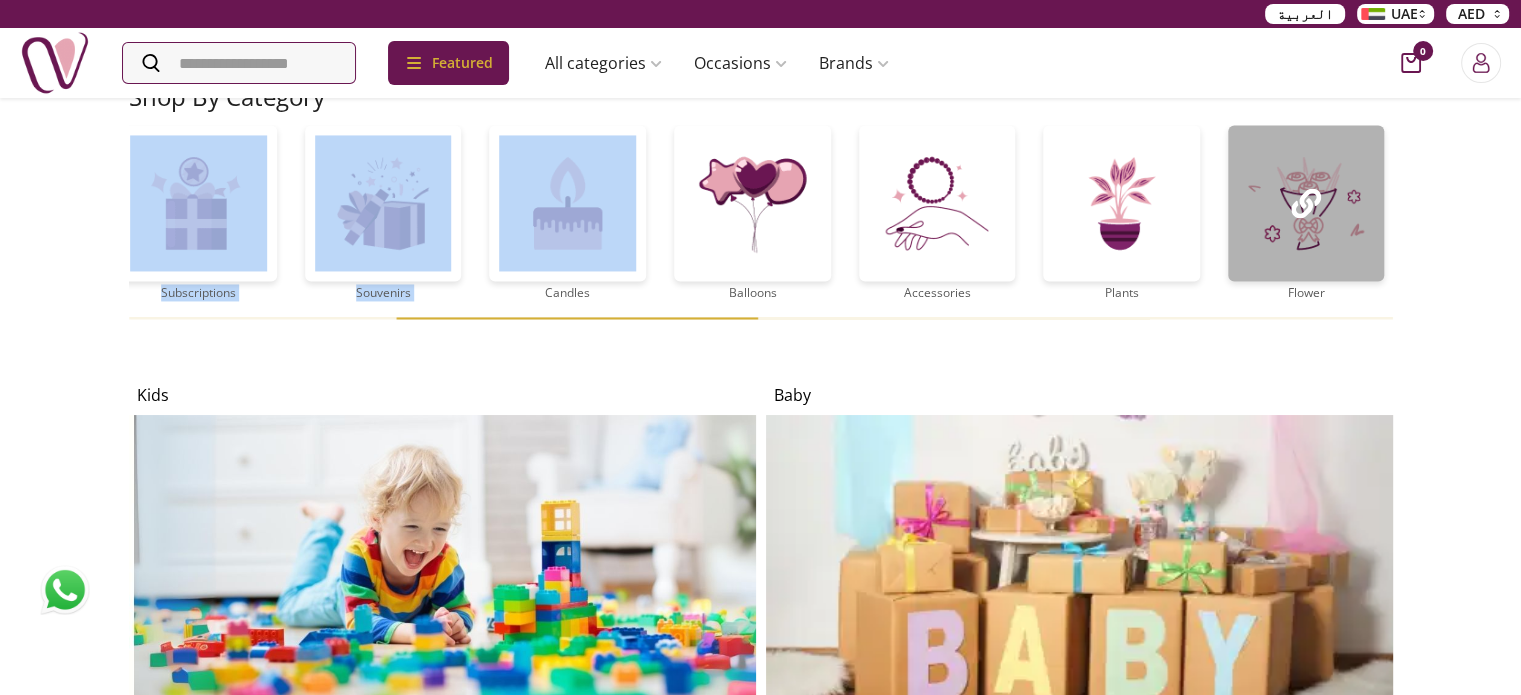click at bounding box center (1306, 203) 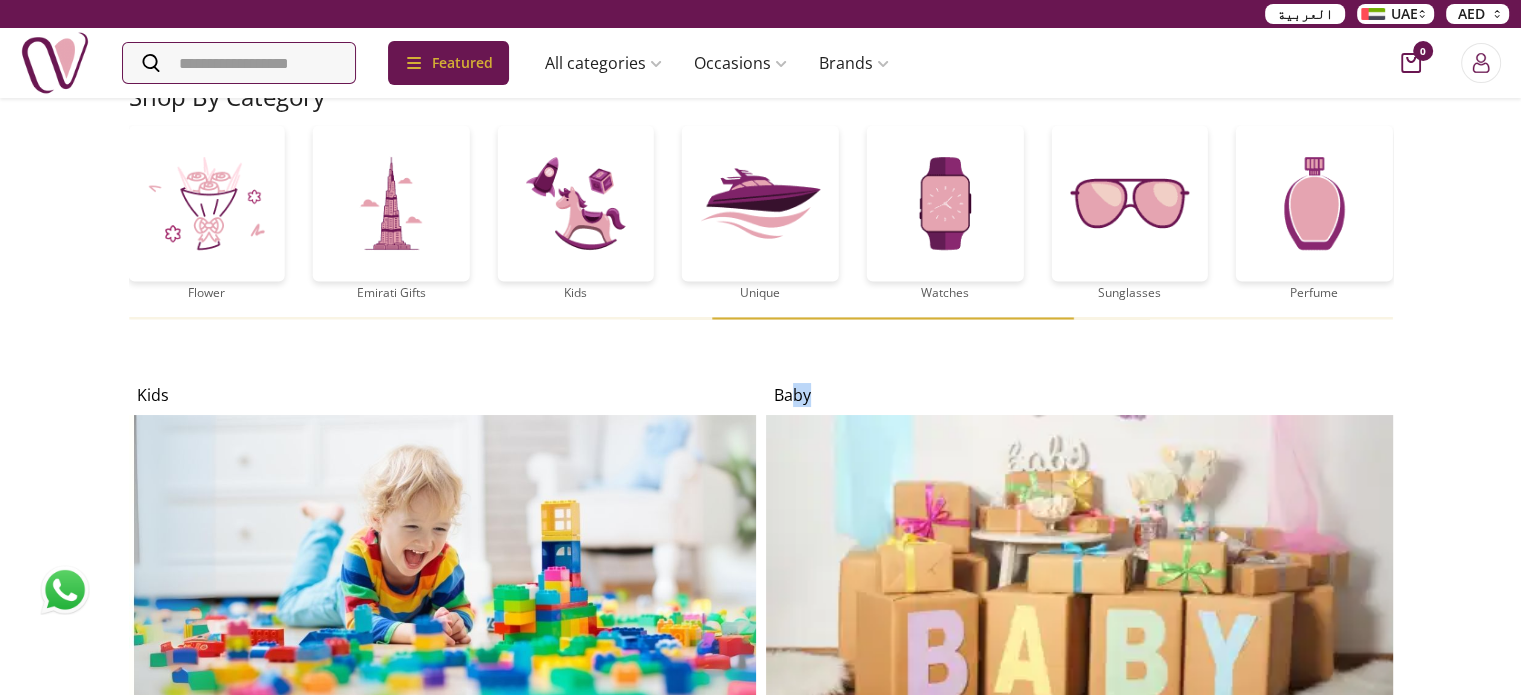 drag, startPoint x: 1132, startPoint y: 328, endPoint x: 796, endPoint y: 328, distance: 336 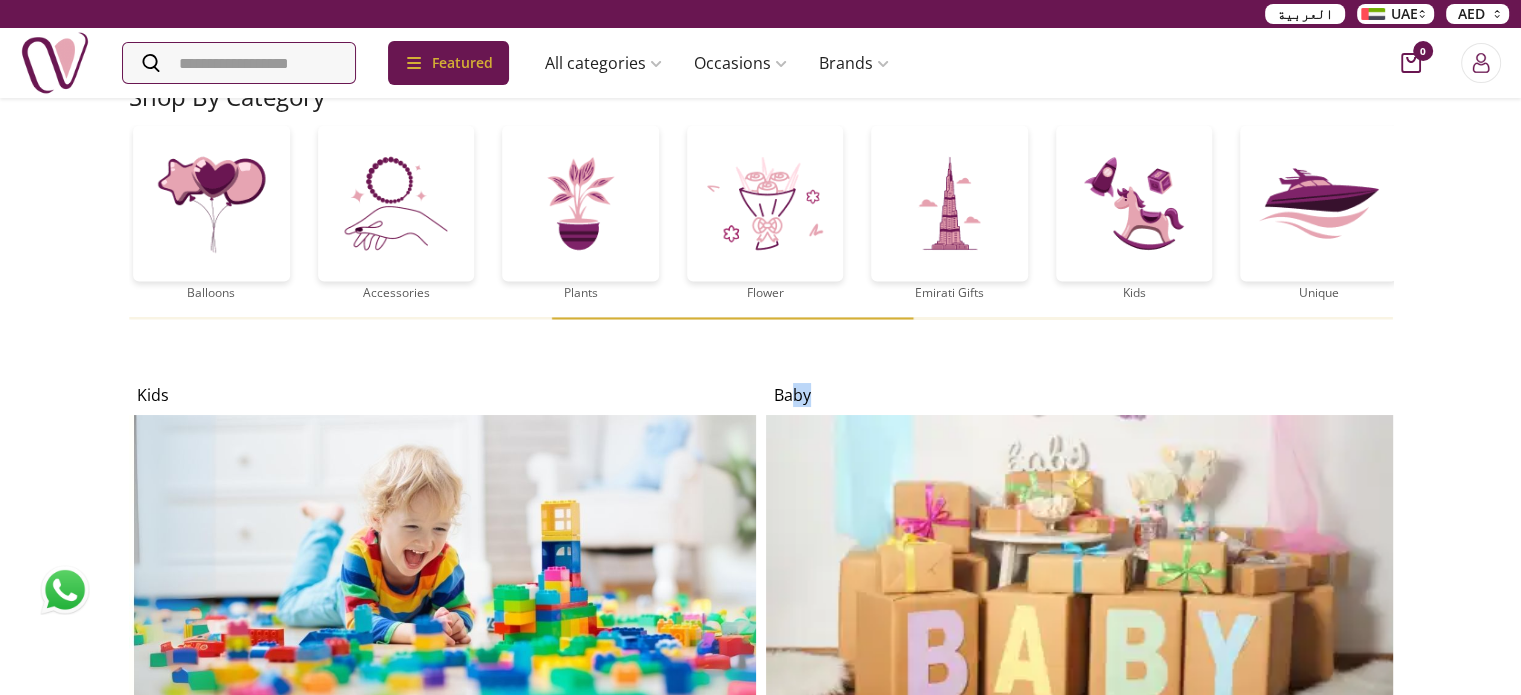 click on "Nigwa Nigwa Flowers See More Gifts AED   349 Birthday gift AED   299 Lilies and roses bouquet - 15%   off AED   169 AED 199 Red roses and white eustoma flowers bouquet AED   217 Wax doll: roses and alstromerias AED   63 Hb0304 small roses bouquet 22 Watches Beauty Eid Perfumes See More Gifts AED   150 Abrar oud makki AED   159 Shay oudh (abrar) AED   395 Dahn al oudh hindi super AED   175 Oud makki AED   150 Musk abrar ap 009 Gift Ideas For Your Moments Graduation Happy Birthday Weddings Anniversary New Born Welcome Home Mother's Day Valentine's Day Shop By Category musk&bakhoor Healthy Home Baby Beauty Subscriptions Souvenirs Candles Balloons Accessories Plants Flower Emirati Gifts Kids Unique Watches Sunglasses Perfume Jewellery Electronics Edibles Gift Accessories Chocolate Cake Kids Baby Unique Gifts For Her See More Gifts AED   640 awsome gifts for any occasion 4 AED   220 Nails box - 18 pcs AED   1107 Woman'sfabulous gift  17 AED   450 Give her an unforgettable moments 5 AED   250 Dream bouquet !! Dior" at bounding box center [760, 1223] 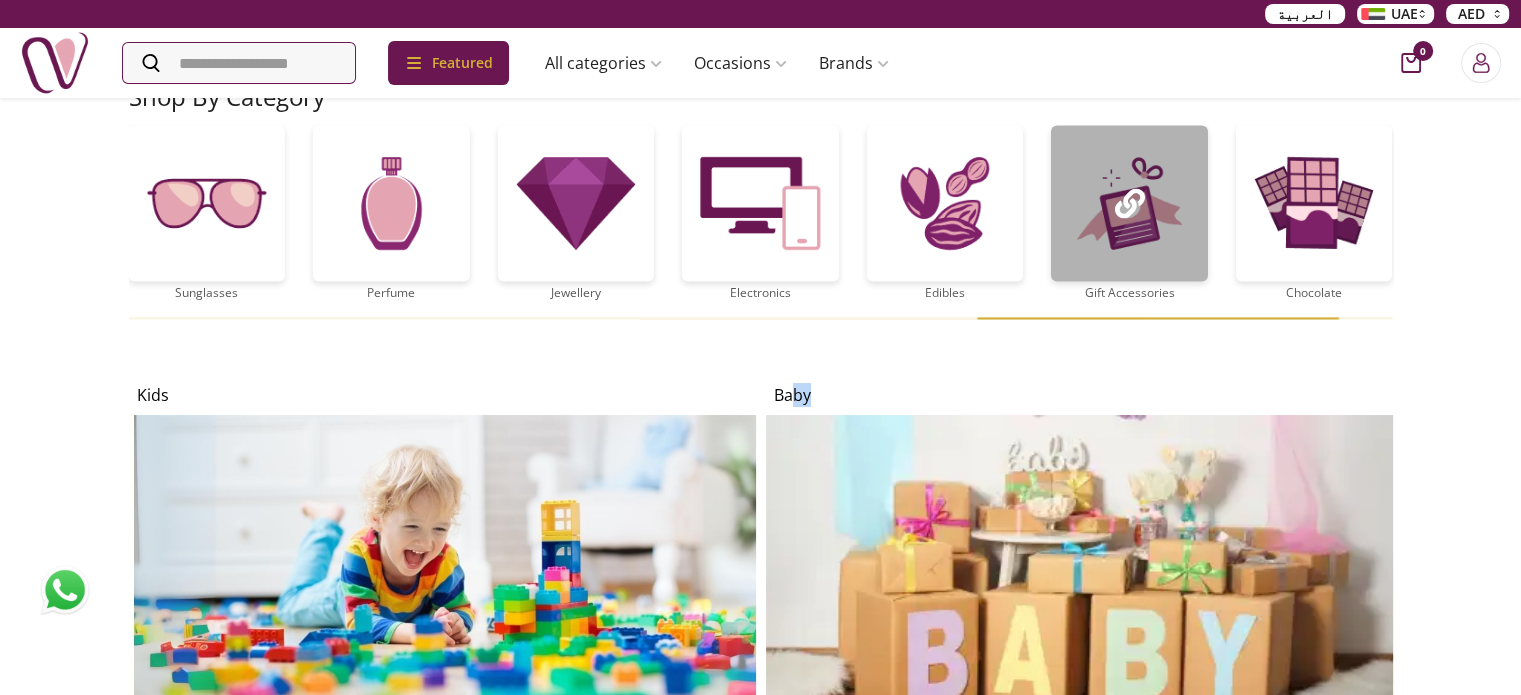 click at bounding box center (1129, 203) 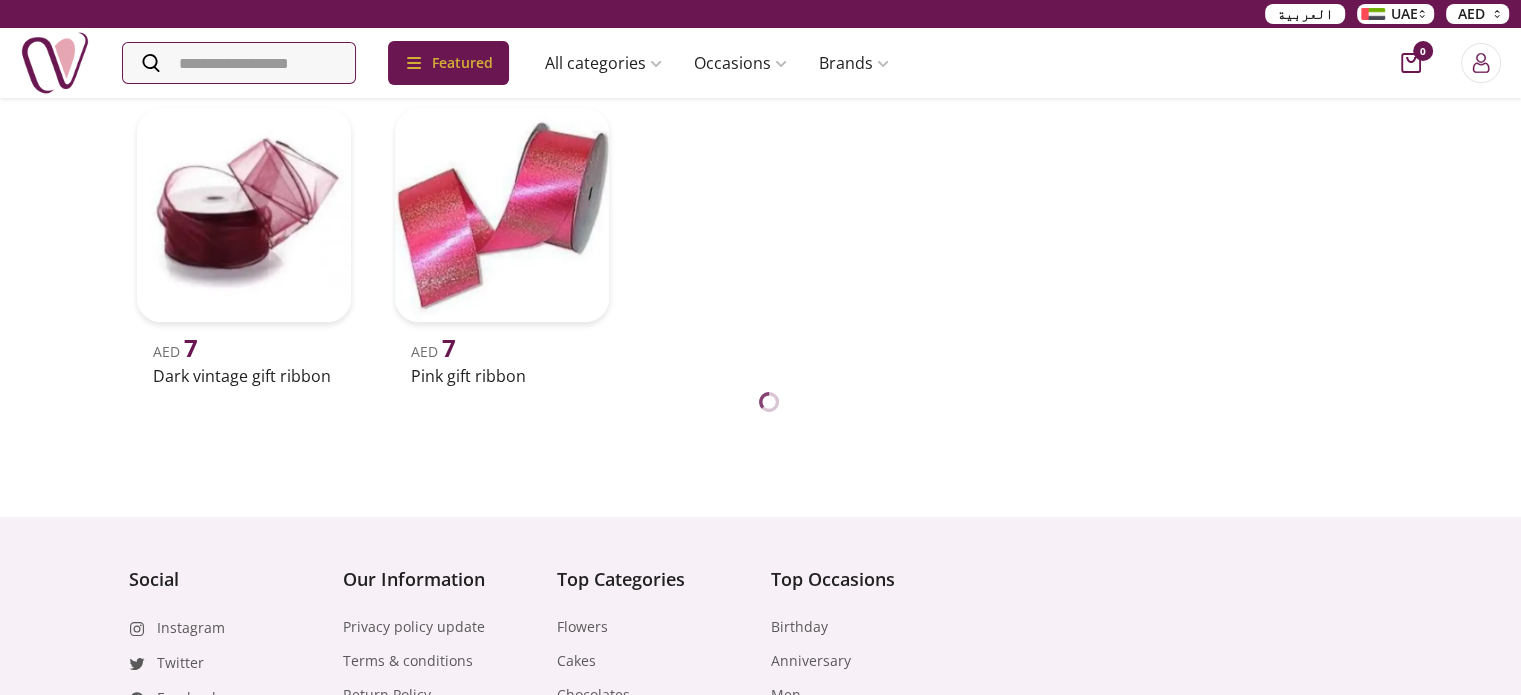scroll, scrollTop: 684, scrollLeft: 0, axis: vertical 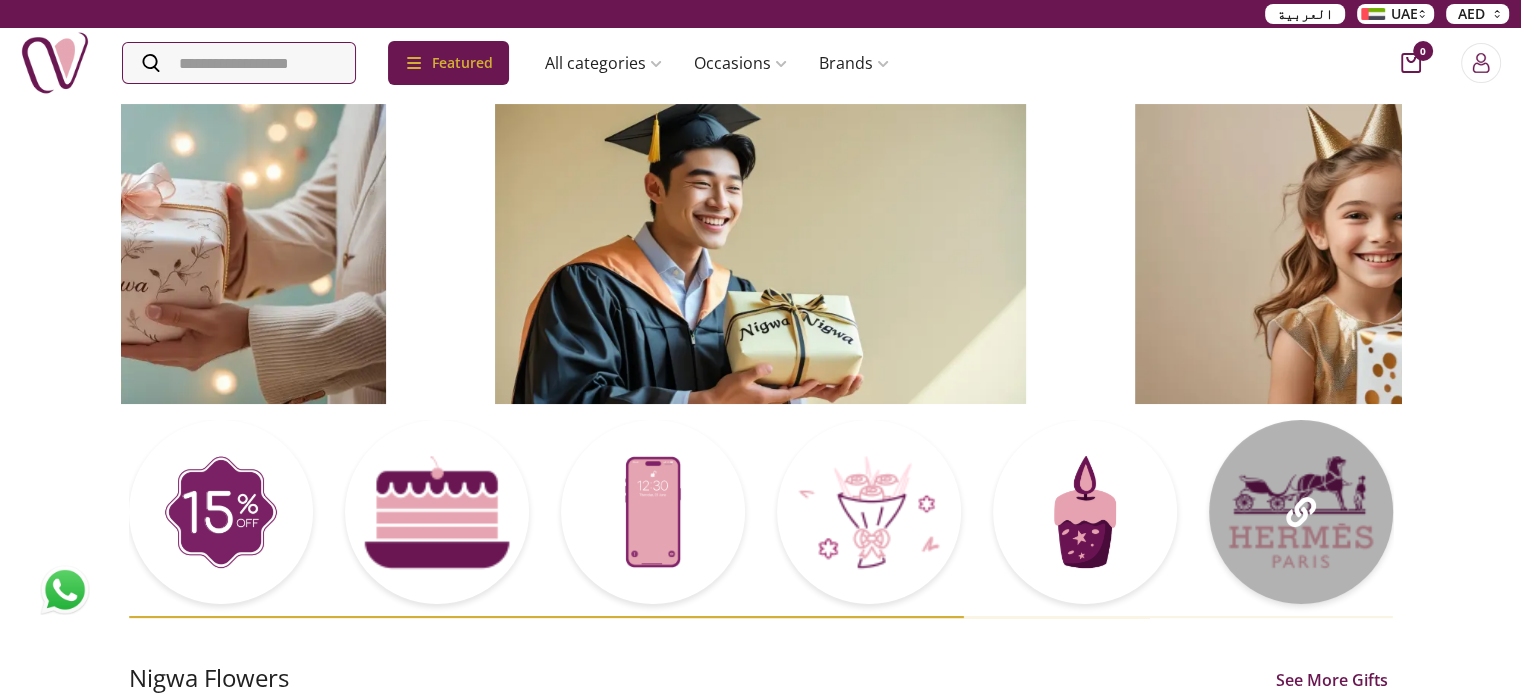 click at bounding box center [761, 519] 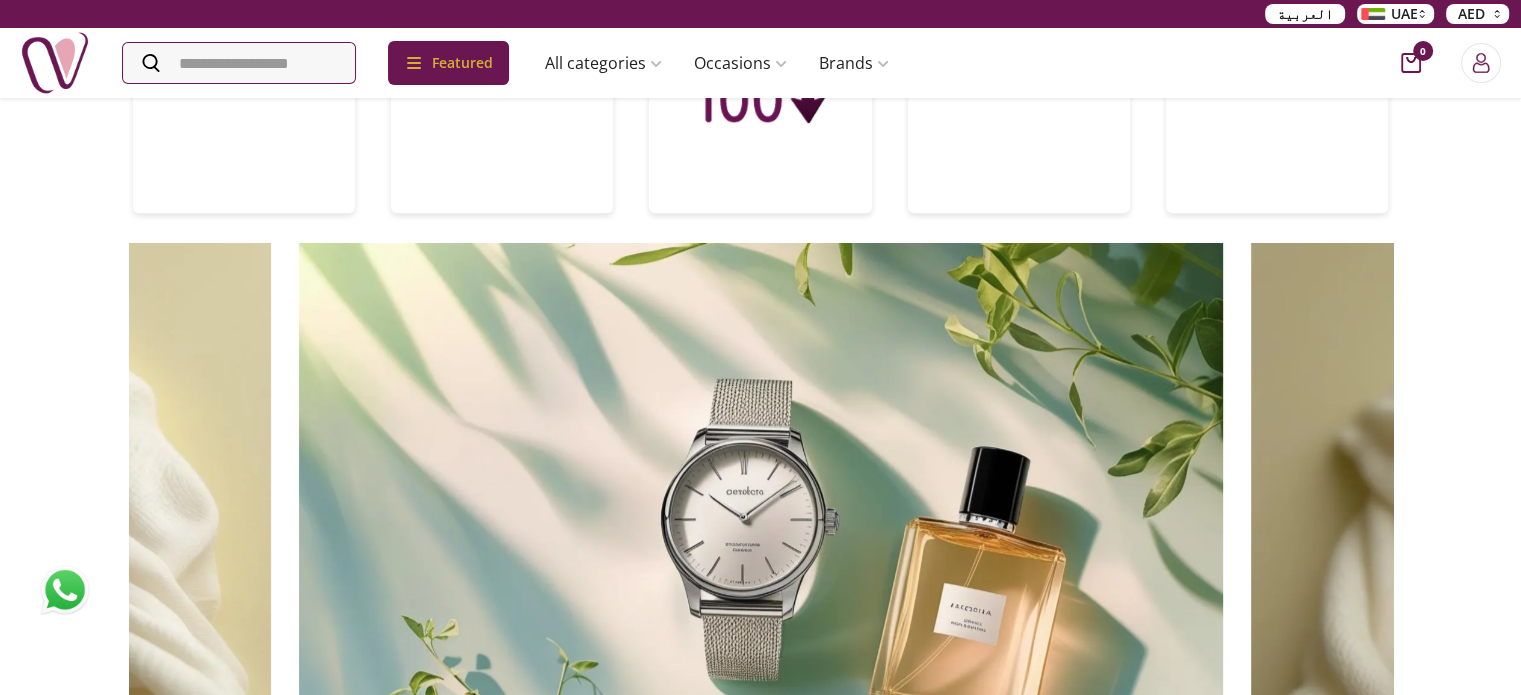 scroll, scrollTop: 700, scrollLeft: 0, axis: vertical 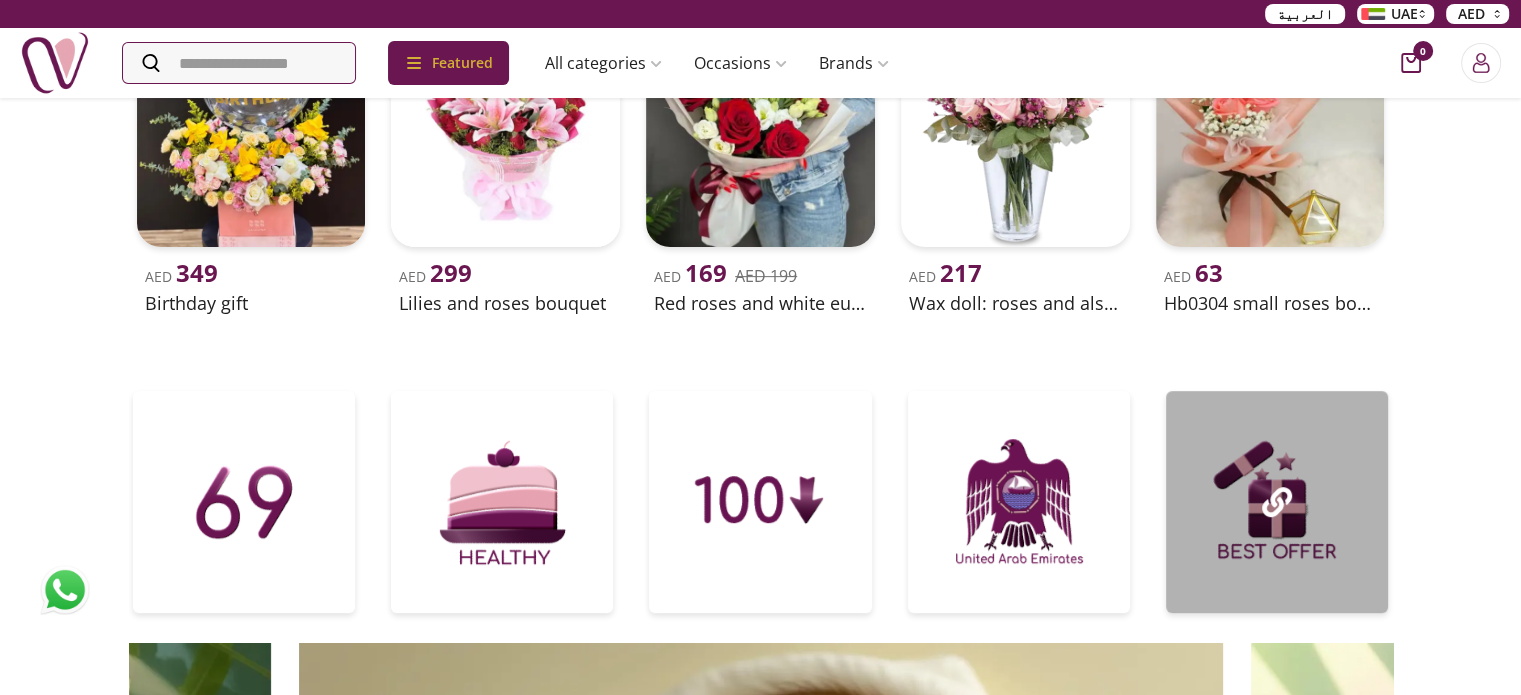 click on "Nigwa Nigwa Flowers See More Gifts AED   349 Birthday gift AED   299 Lilies and roses bouquet - 15%   off AED   169 AED 199 Red roses and white eustoma flowers bouquet AED   217 Wax doll: roses and alstromerias AED   63 Hb0304 small roses bouquet 22 Watches Beauty Eid Perfumes See More Gifts AED   150 Abrar oud makki AED   159 Shay oudh (abrar) AED   395 Dahn al oudh hindi super AED   175 Oud makki AED   150 Musk abrar ap 009 Gift Ideas For Your Moments Graduation Happy Birthday Weddings Anniversary New Born Welcome Home Mother's Day Valentine's Day Shop By Category musk&bakhoor Healthy Home Baby Beauty Subscriptions Souvenirs Candles Balloons Accessories Plants Flower Emirati Gifts Kids Unique Watches Sunglasses Perfume Jewellery Electronics Edibles Gift Accessories Chocolate Cake Kids Baby Unique Gifts For Her See More Gifts AED   640 awsome gifts for any occasion 4 AED   220 Nails box - 18 pcs AED   1107 Woman'sfabulous gift  17 AED   450 Give her an unforgettable moments 5 AED   250 Dream bouquet !! Dior" at bounding box center (760, 3723) 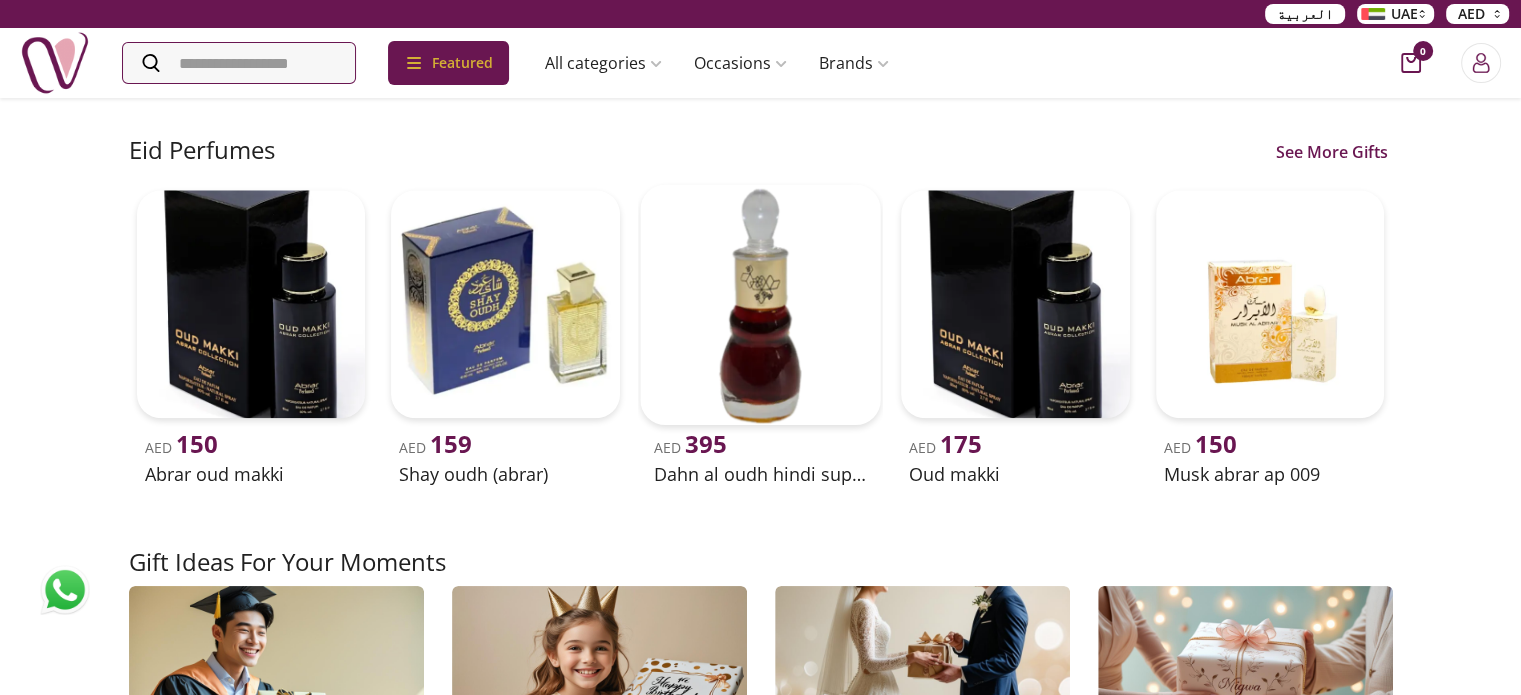 scroll, scrollTop: 2100, scrollLeft: 0, axis: vertical 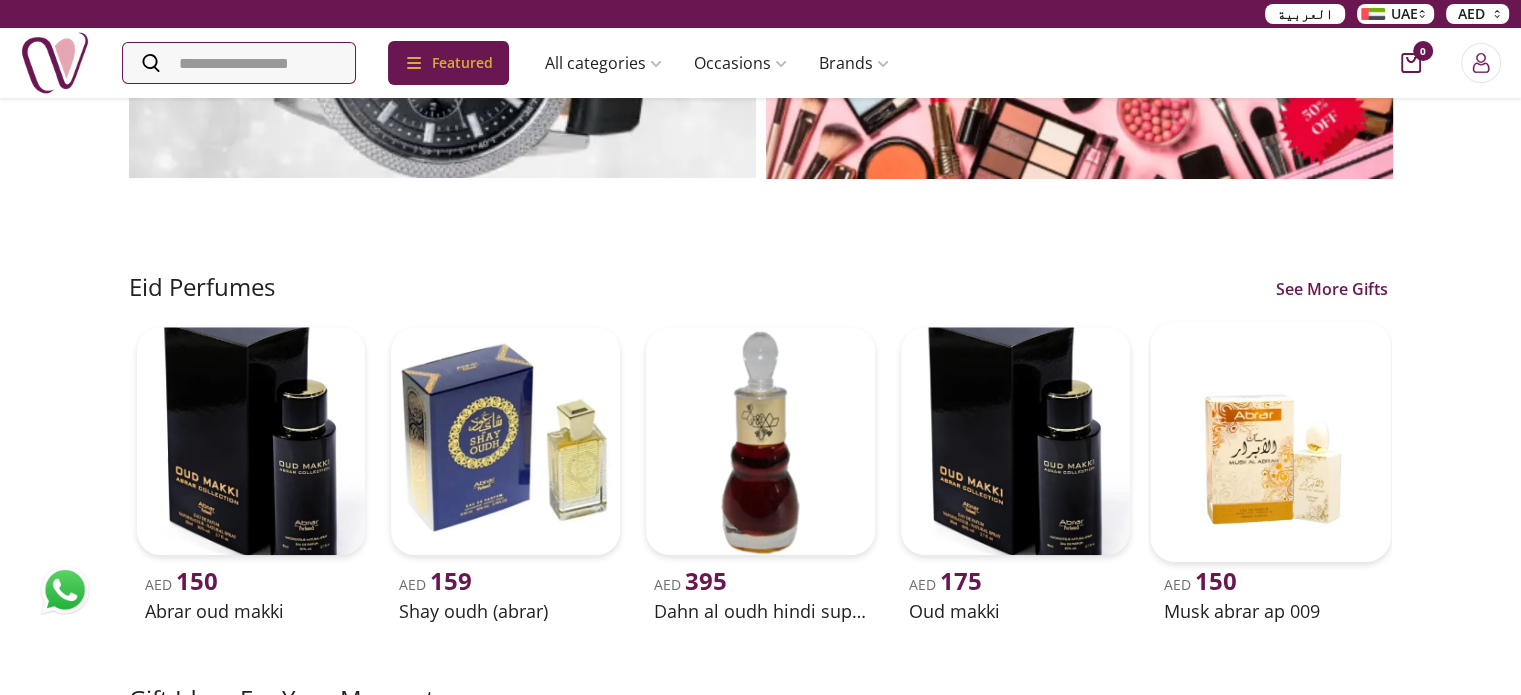 click on "Nigwa Nigwa Flowers See More Gifts AED   349 Birthday gift AED   299 Lilies and roses bouquet - 15%   off AED   169 AED 199 Red roses and white eustoma flowers bouquet AED   217 Wax doll: roses and alstromerias AED   63 Hb0304 small roses bouquet 22 Watches Beauty Eid Perfumes See More Gifts AED   150 Abrar oud makki AED   159 Shay oudh (abrar) AED   395 Dahn al oudh hindi super AED   175 Oud makki AED   150 Musk abrar ap 009 Gift Ideas For Your Moments Graduation Happy Birthday Weddings Anniversary New Born Welcome Home Mother's Day Valentine's Day Shop By Category musk&bakhoor Healthy Home Baby Beauty Subscriptions Souvenirs Candles Balloons Accessories Plants Flower Emirati Gifts Kids Unique Watches Sunglasses Perfume Jewellery Electronics Edibles Gift Accessories Chocolate Cake Kids Baby Unique Gifts For Her See More Gifts AED   640 awsome gifts for any occasion 4 AED   220 Nails box - 18 pcs AED   1107 Woman'sfabulous gift  17 AED   450 Give her an unforgettable moments 5 AED   250 Dream bouquet !! Dior" at bounding box center [760, 2323] 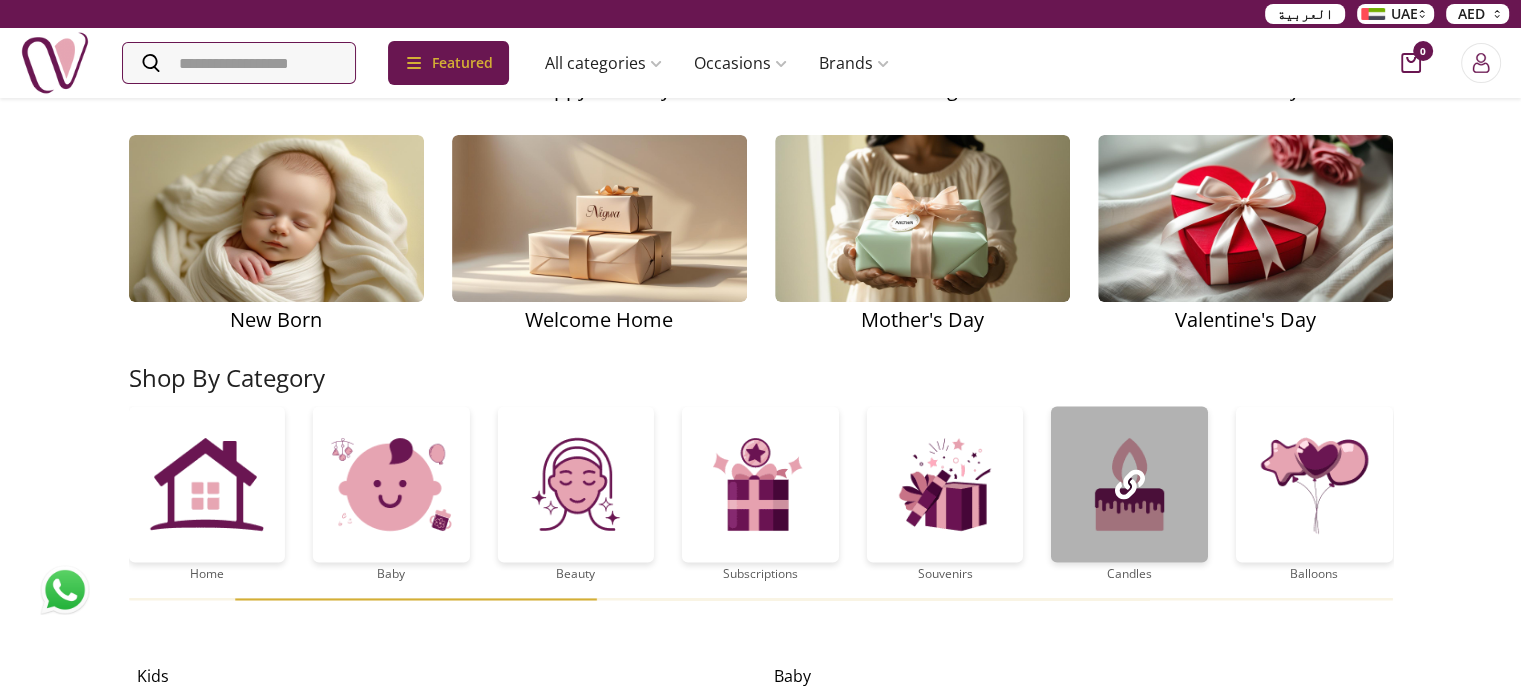 scroll, scrollTop: 3100, scrollLeft: 0, axis: vertical 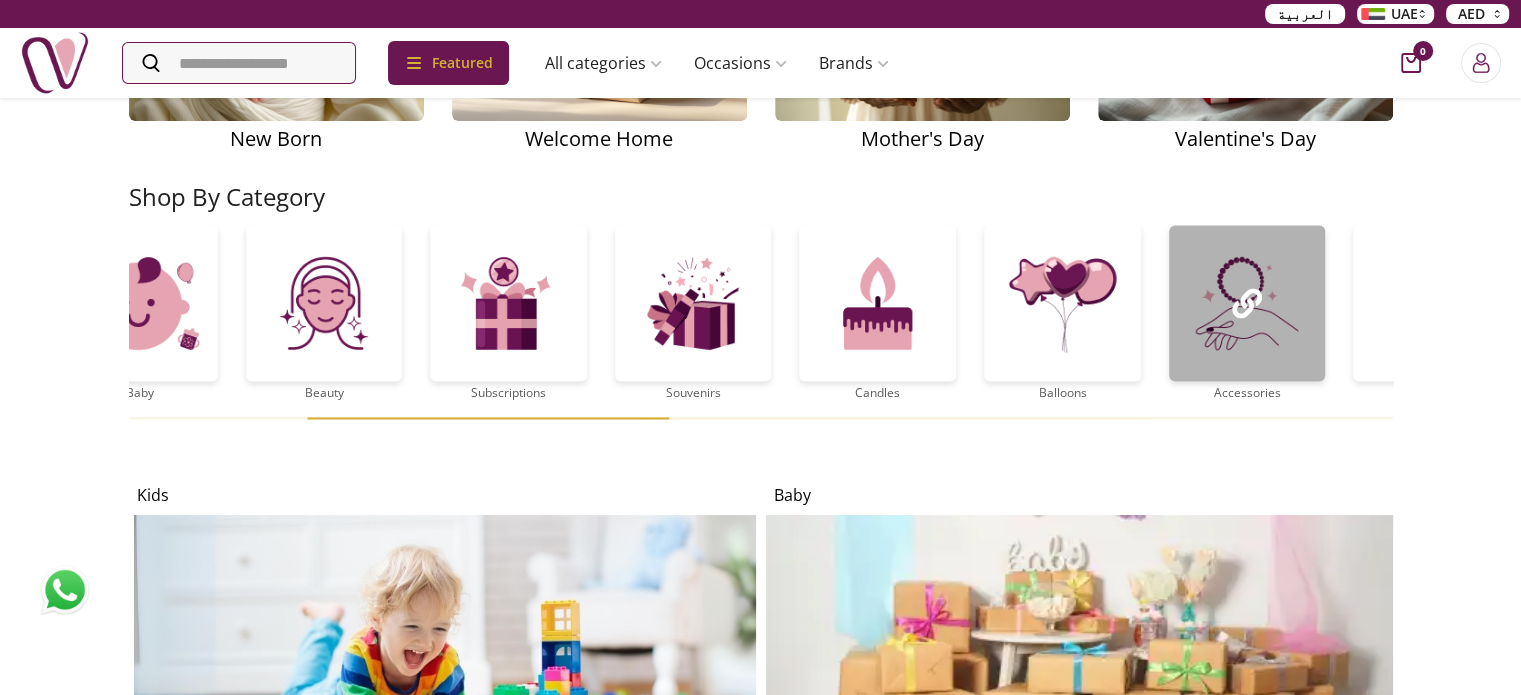 click at bounding box center (1247, 303) 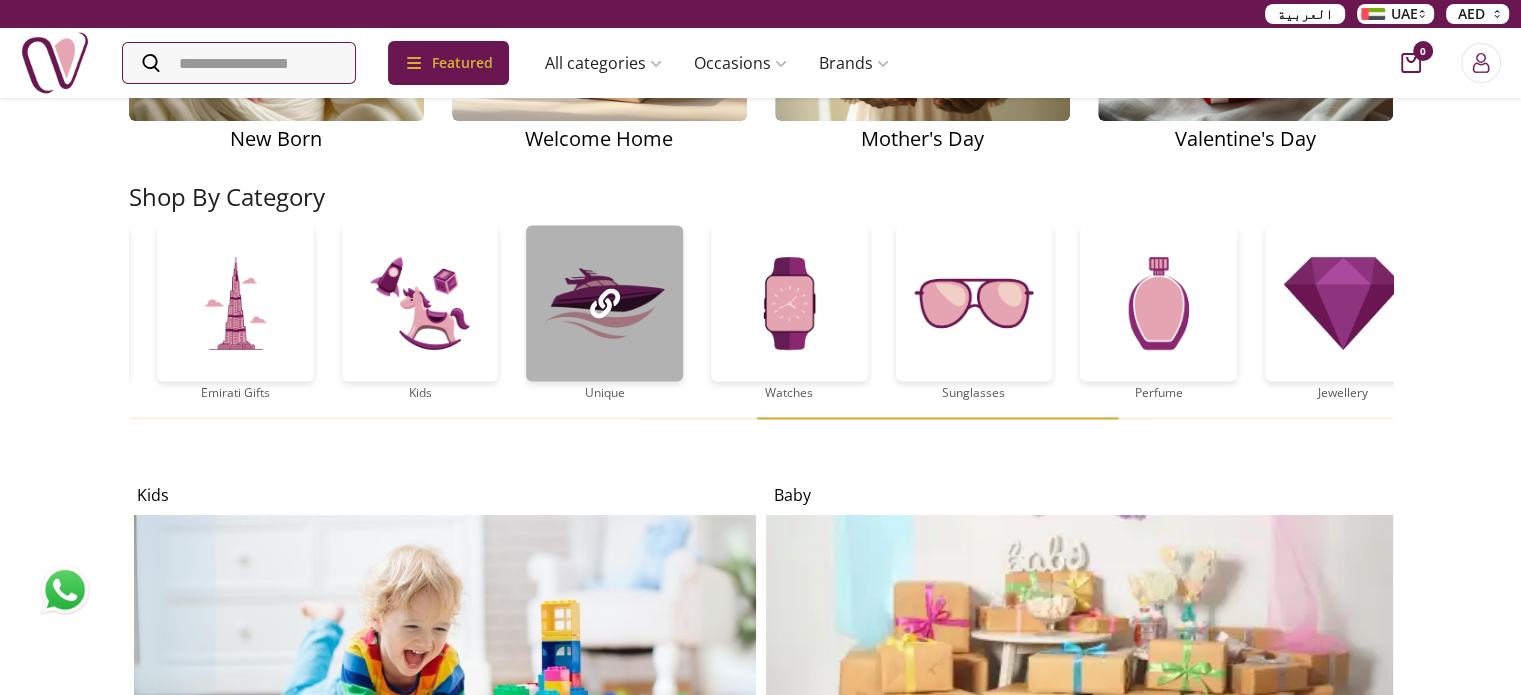 click at bounding box center (604, 303) 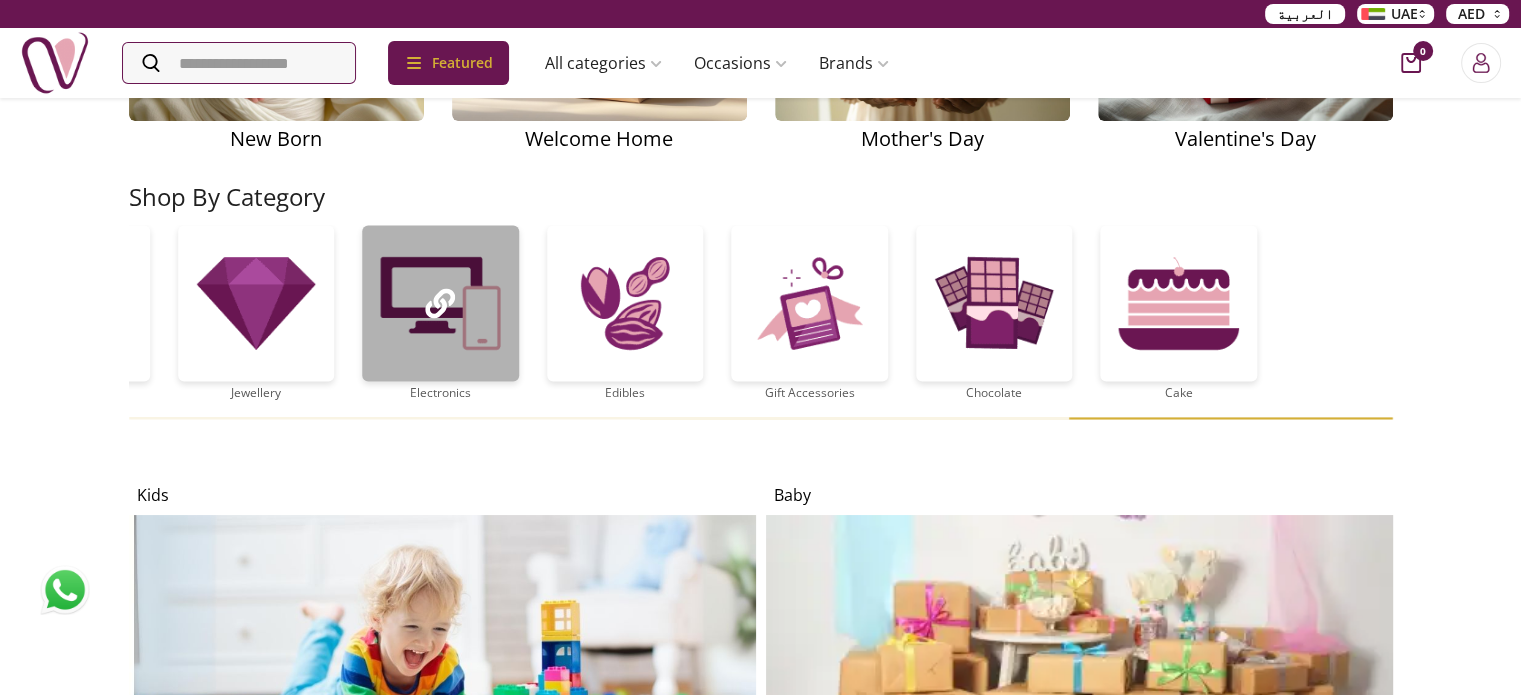 click on "musk&bakhoor Healthy Home Baby Beauty Subscriptions Souvenirs Candles Balloons Accessories Plants Flower Emirati Gifts Kids Unique Watches Sunglasses Perfume Jewellery Electronics Edibles Gift Accessories Chocolate Cake" at bounding box center [-2512, 322] 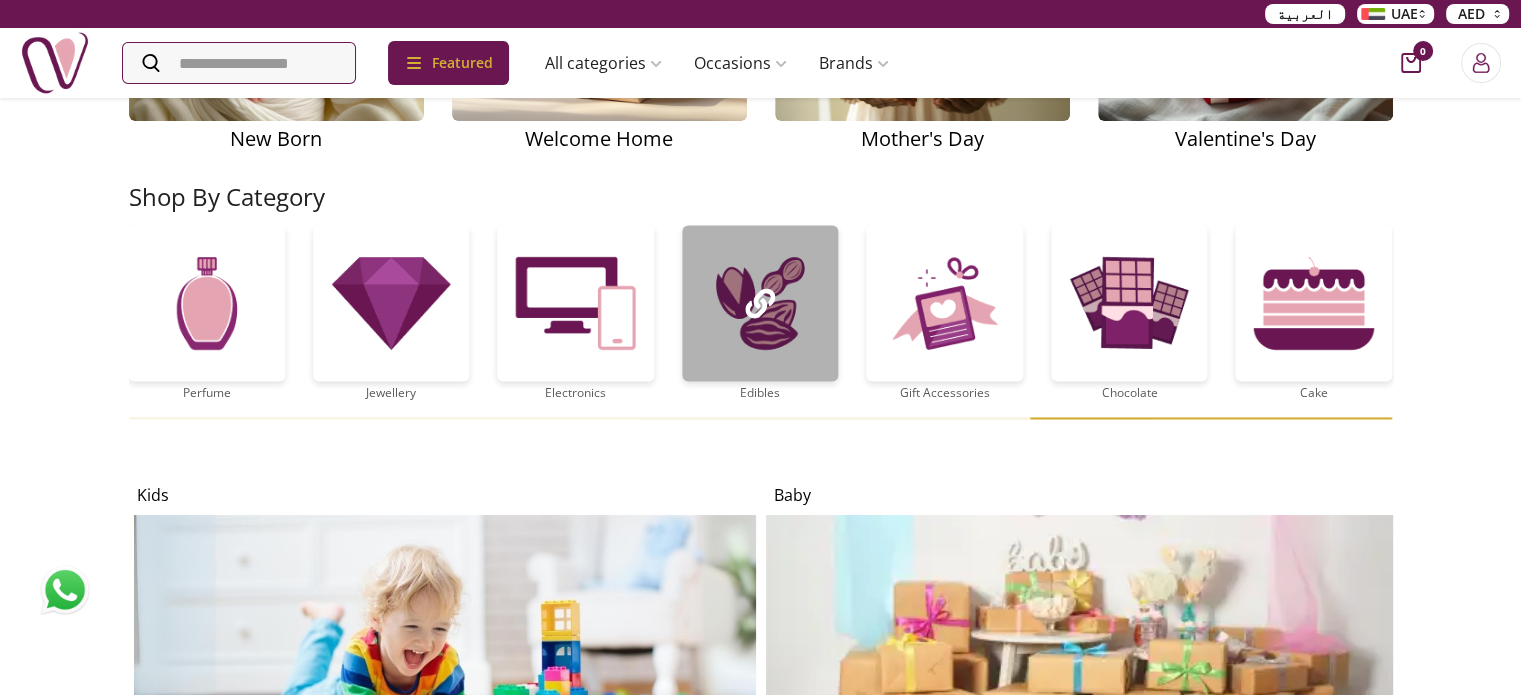 click at bounding box center [760, 303] 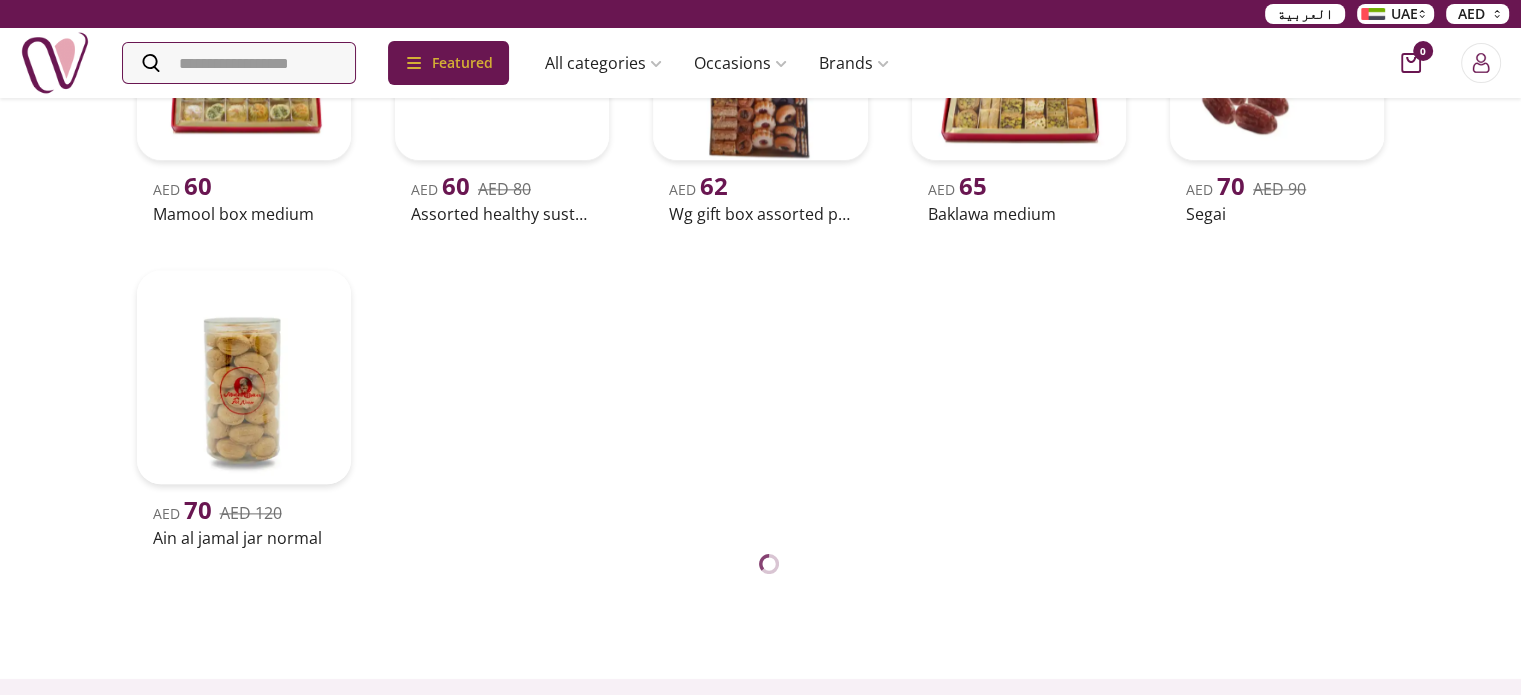 scroll, scrollTop: 2405, scrollLeft: 0, axis: vertical 